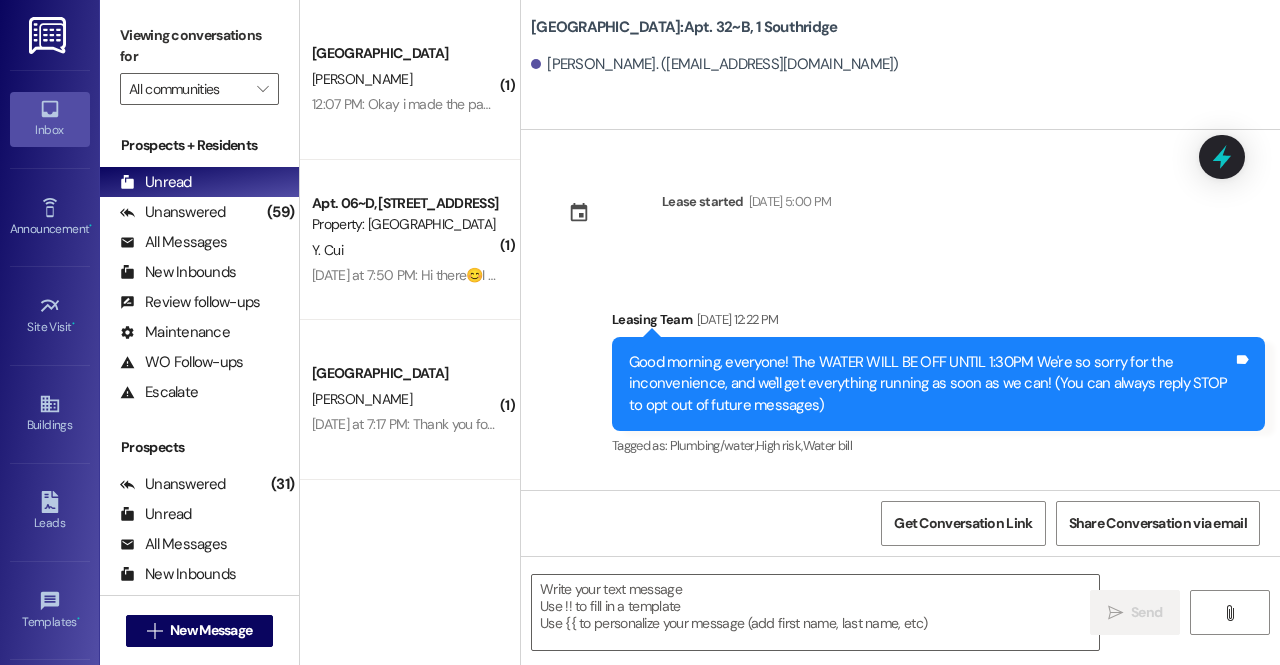 scroll, scrollTop: 0, scrollLeft: 0, axis: both 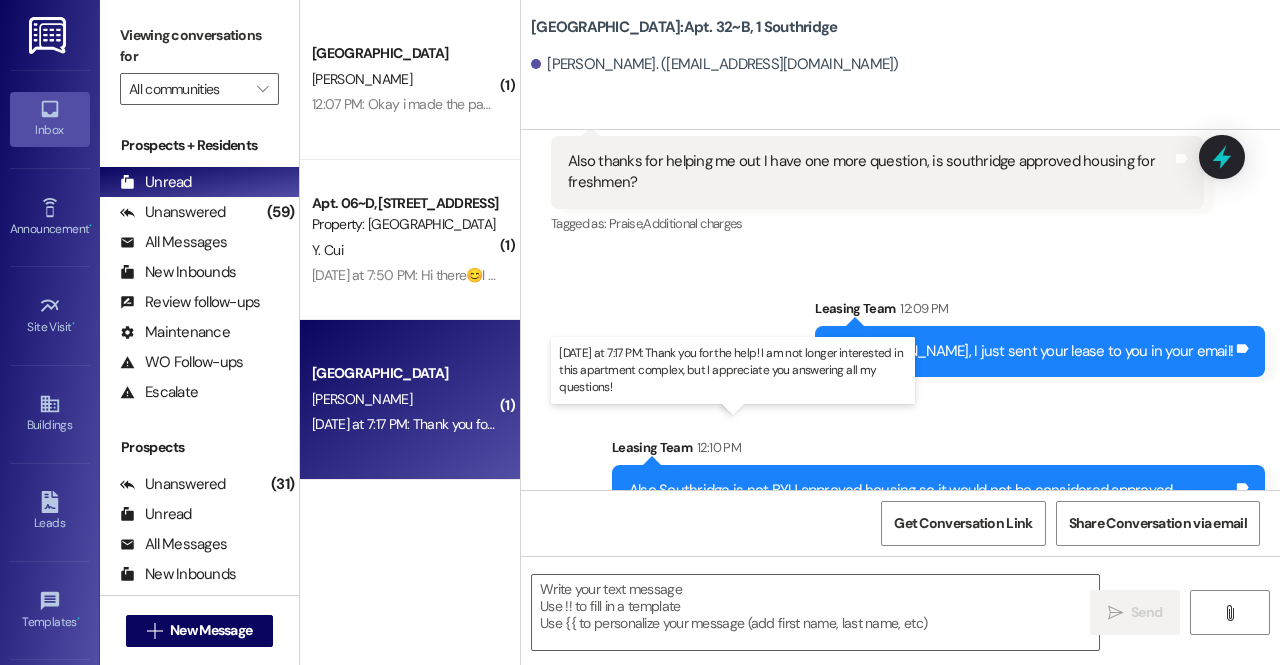 click on "Yesterday at 7:17 PM: Thank you for the help! I am not longer interested in this apartment complex, but I appreciate you answering all my questions! Yesterday at 7:17 PM: Thank you for the help! I am not longer interested in this apartment complex, but I appreciate you answering all my questions!" at bounding box center [725, 424] 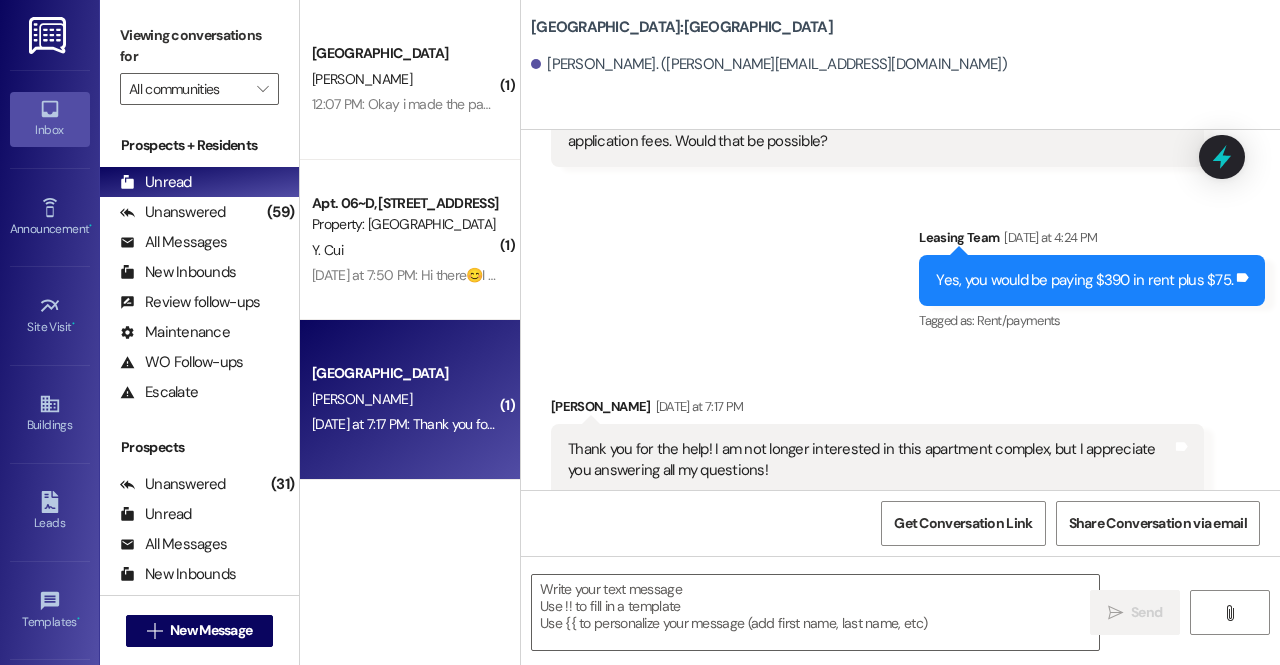 scroll, scrollTop: 1956, scrollLeft: 0, axis: vertical 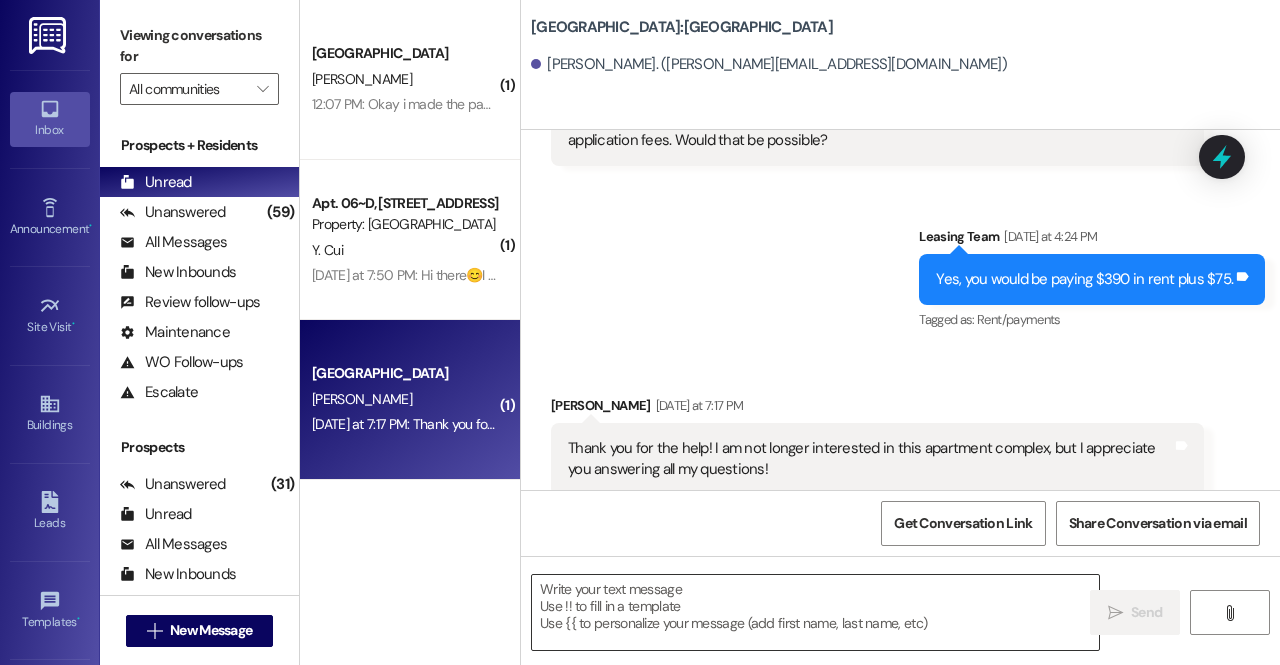 click at bounding box center [815, 612] 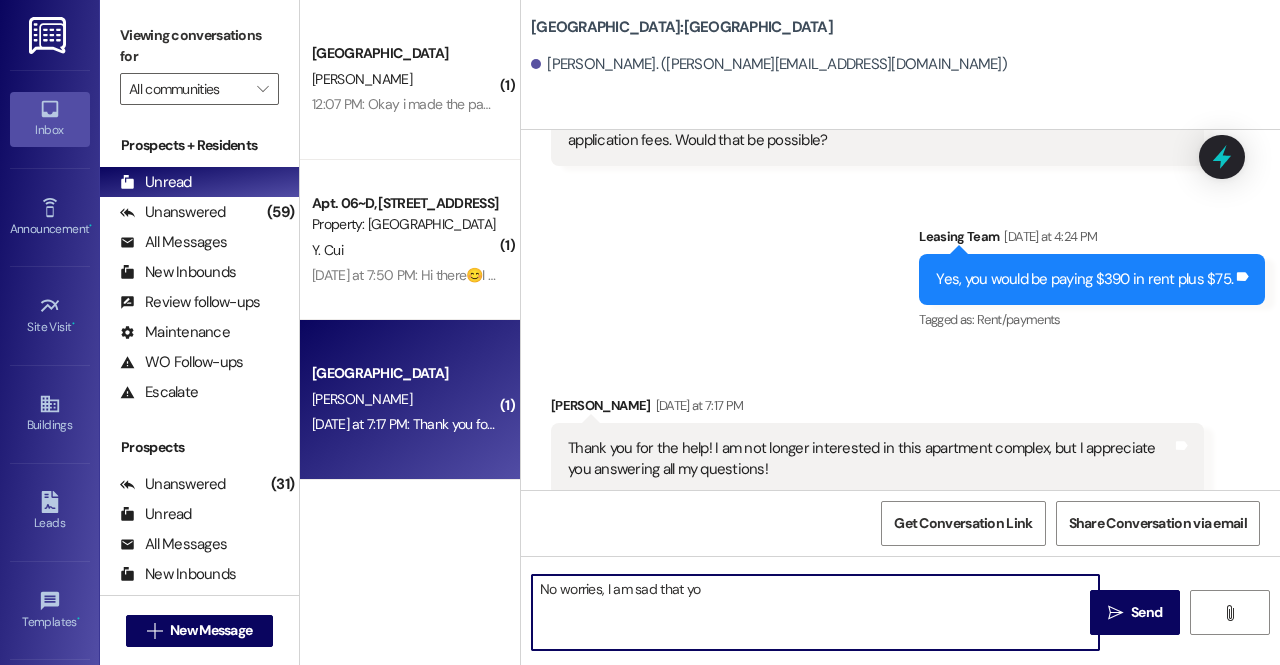 scroll, scrollTop: 1955, scrollLeft: 0, axis: vertical 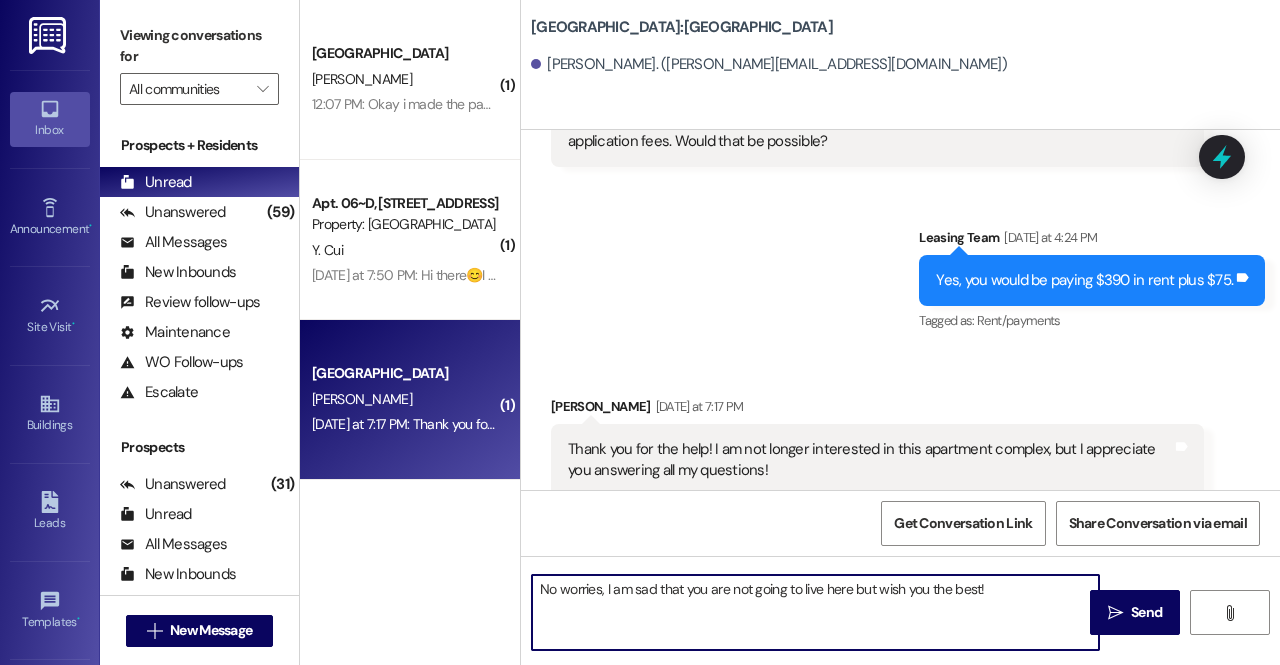 type on "No worries, I am sad that you are not going to live here but wish you the best!!" 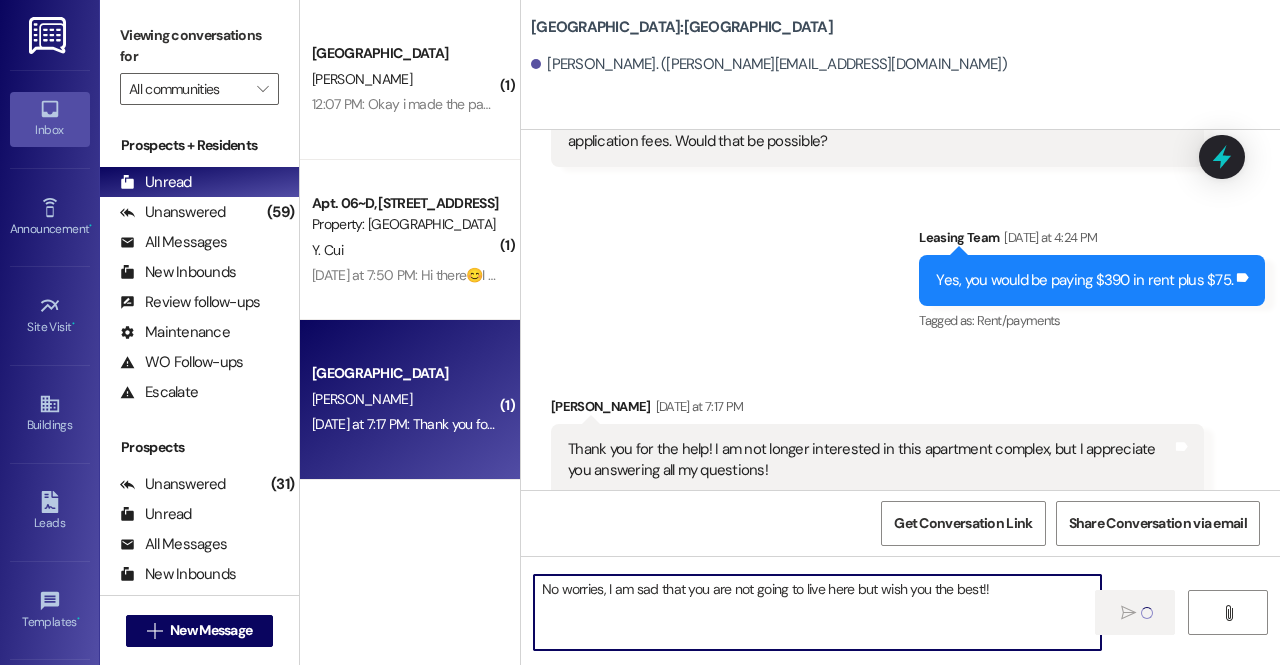 type 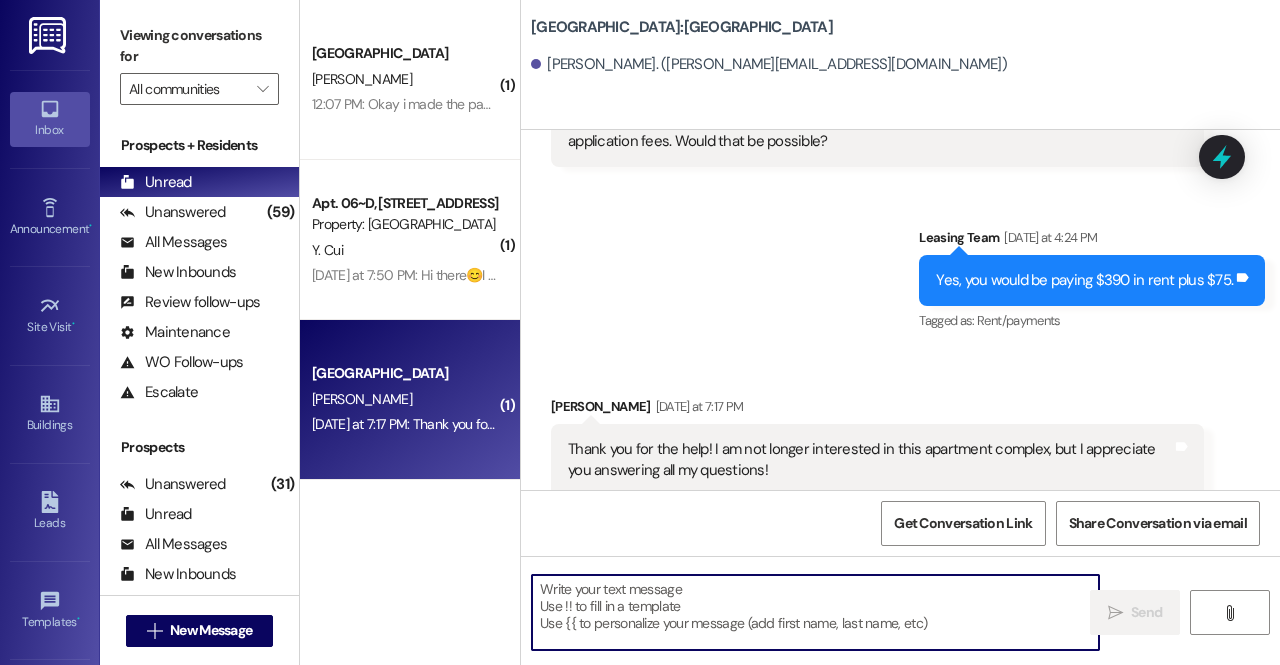 scroll, scrollTop: 2234, scrollLeft: 0, axis: vertical 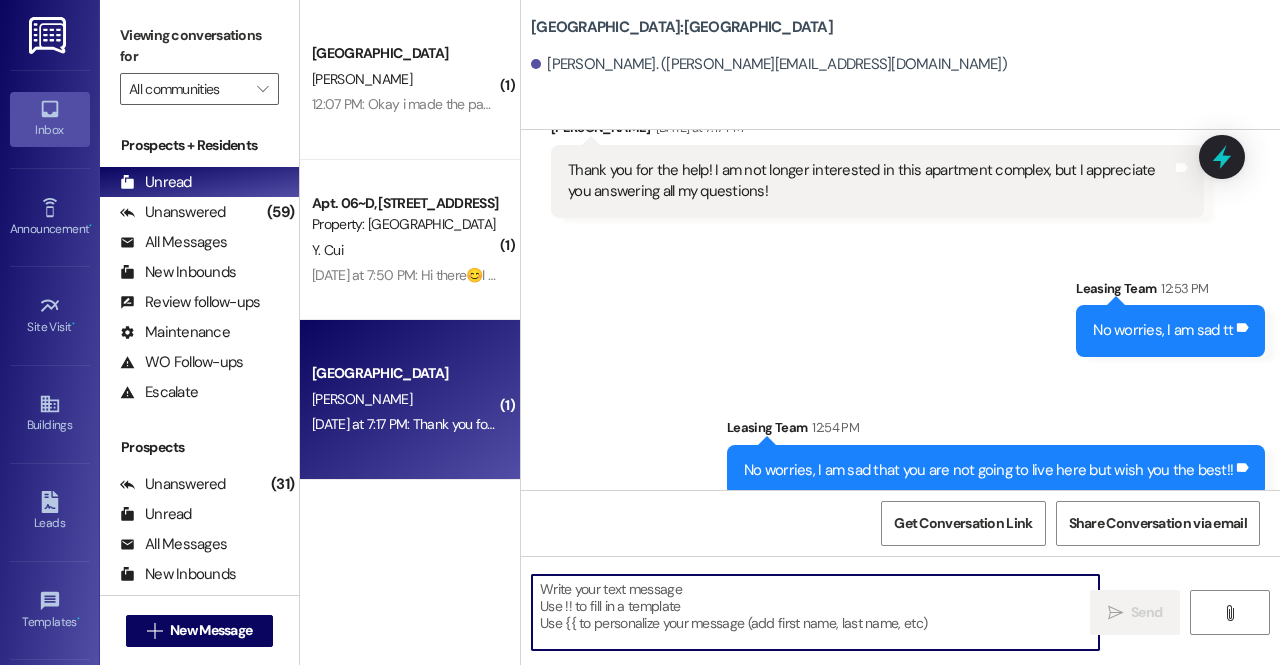 click at bounding box center [49, 35] 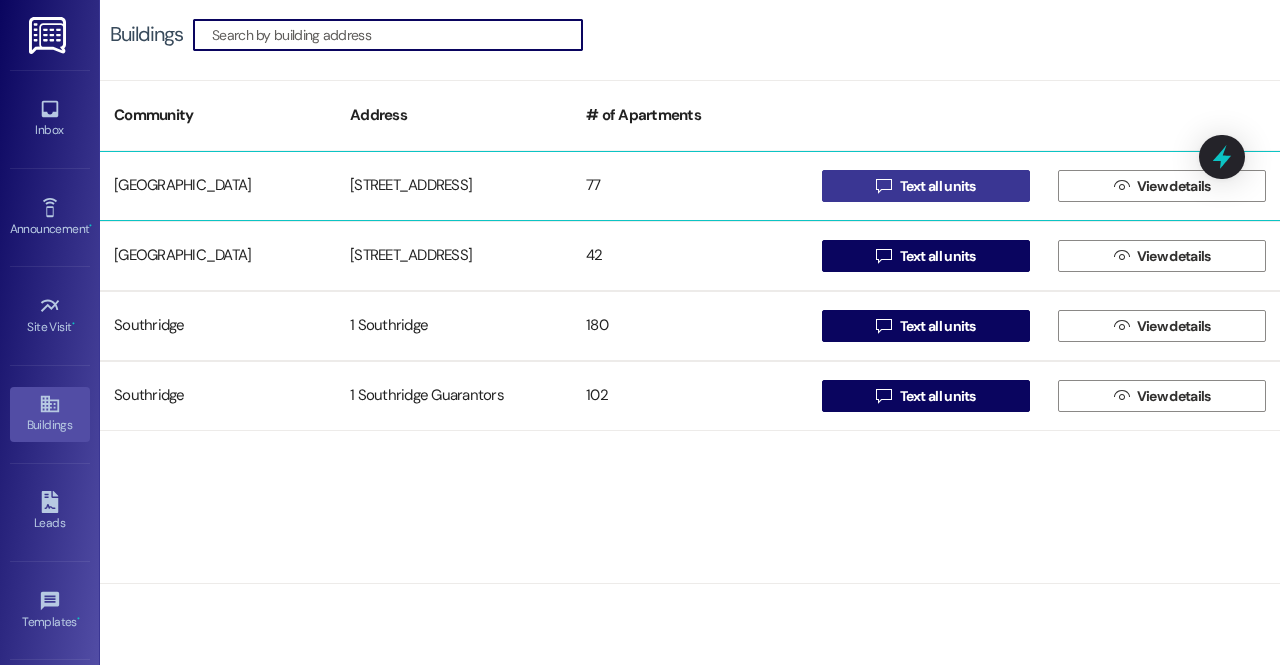 click on " Text all units" at bounding box center (926, 186) 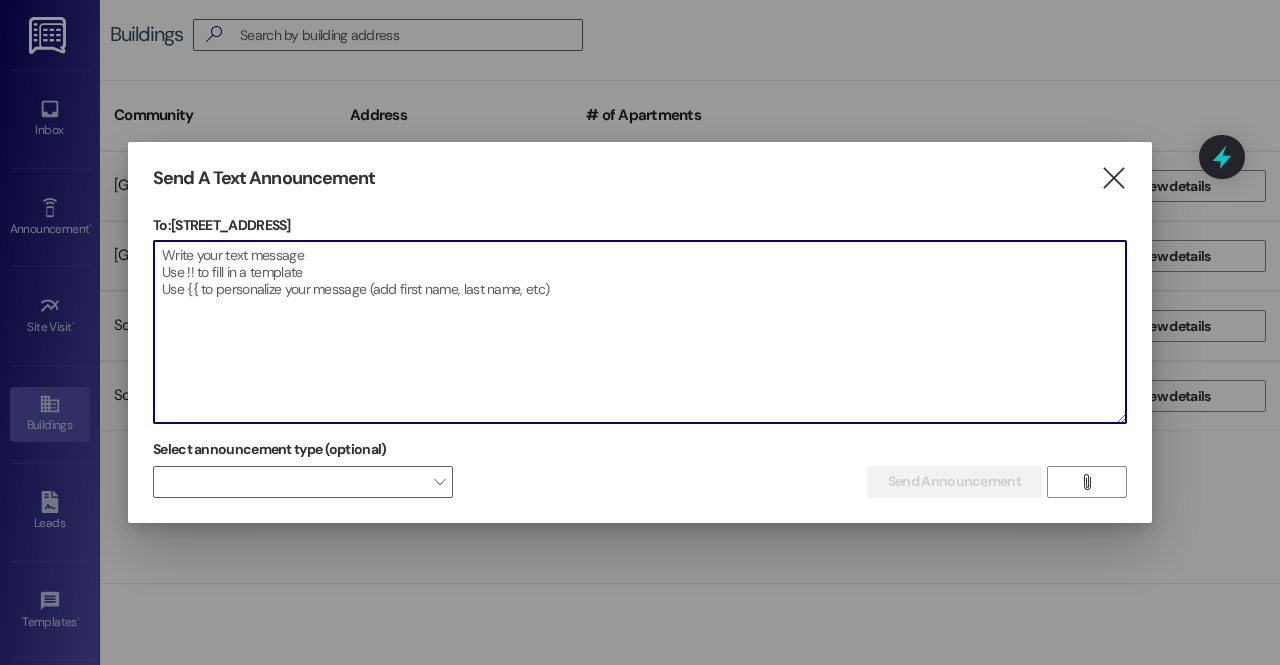 click at bounding box center [640, 332] 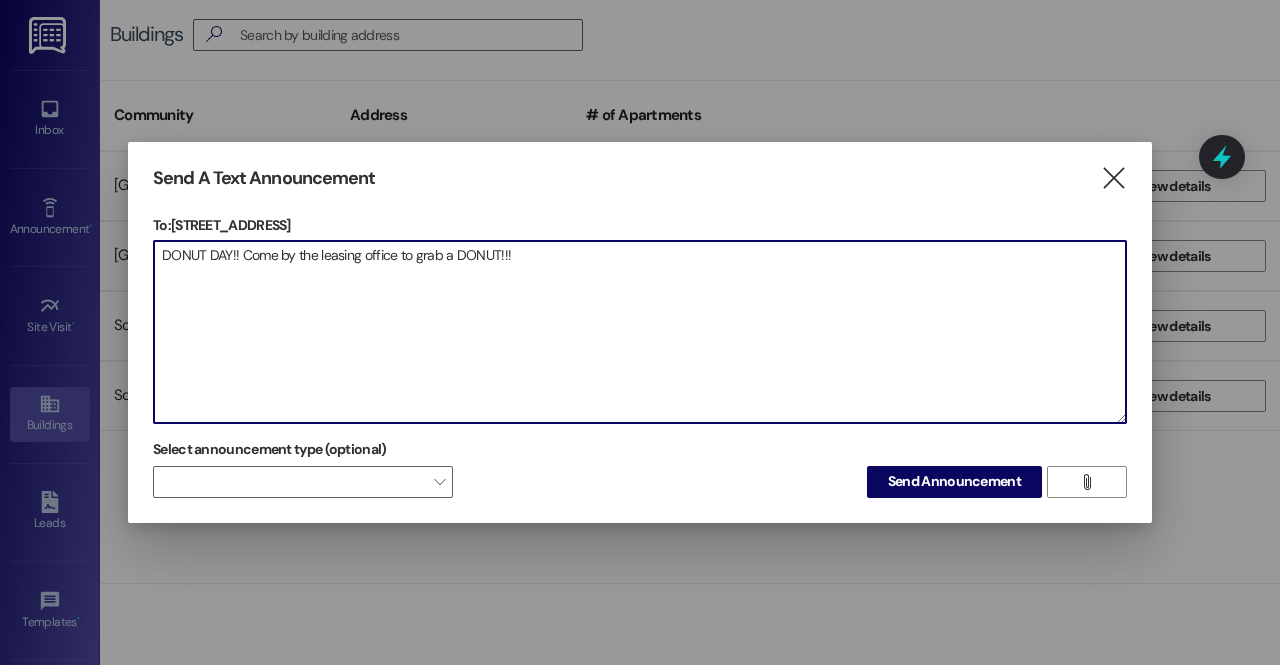paste on "🍩" 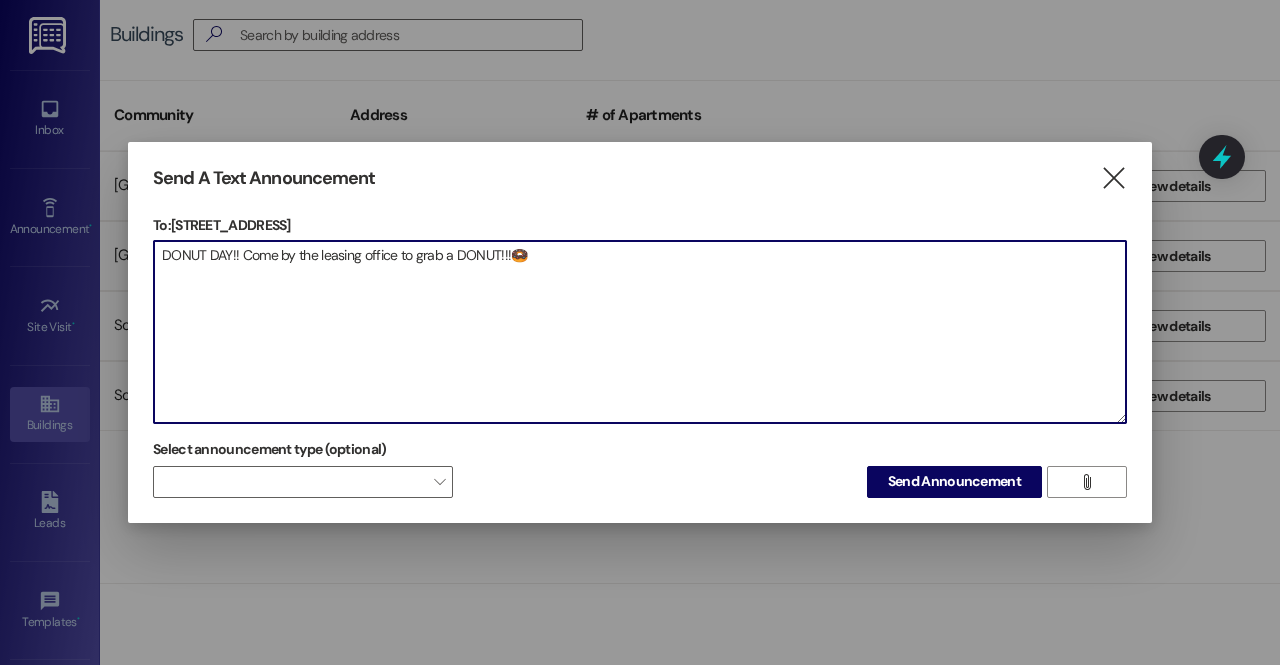 paste on "🍩" 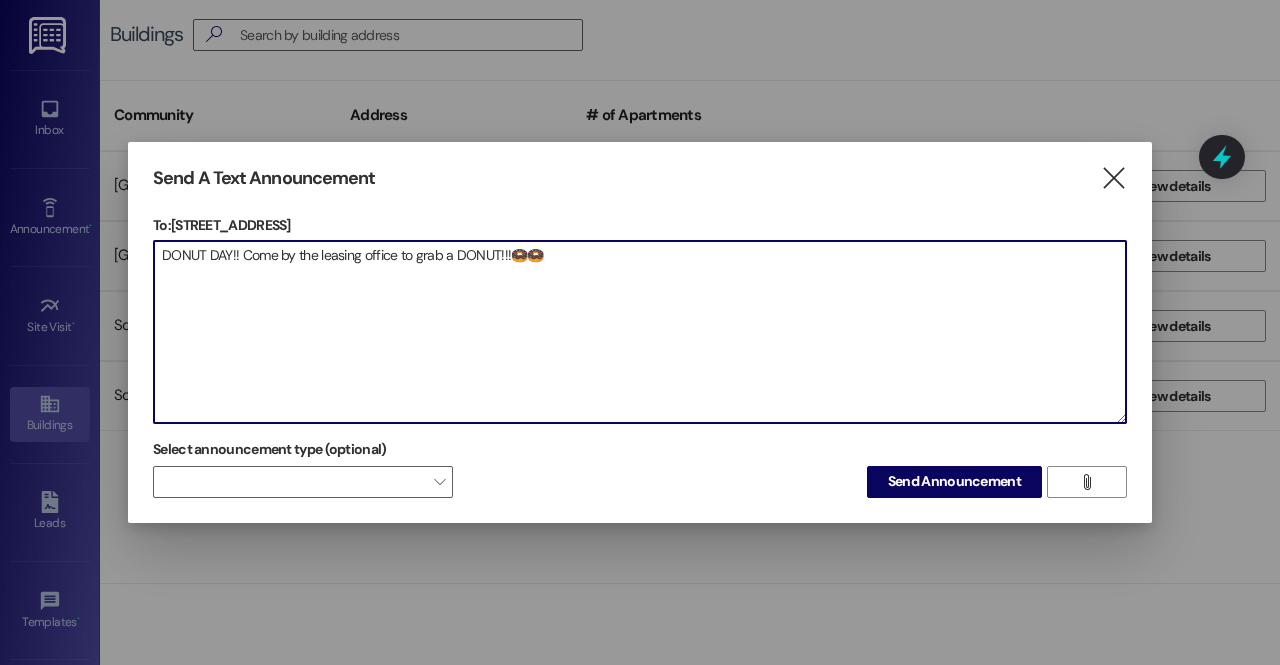 click on "DONUT DAY!! Come by the leasing office to grab a DONUT!!!🍩🍩" at bounding box center [640, 332] 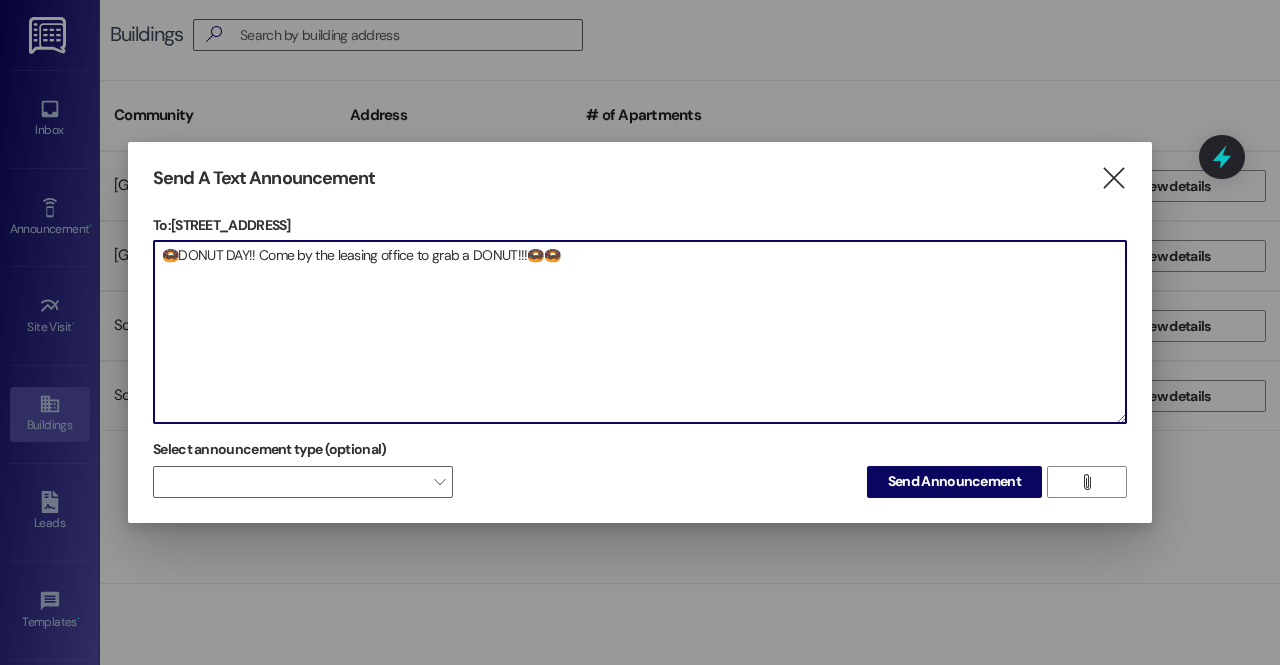 paste on "🍩" 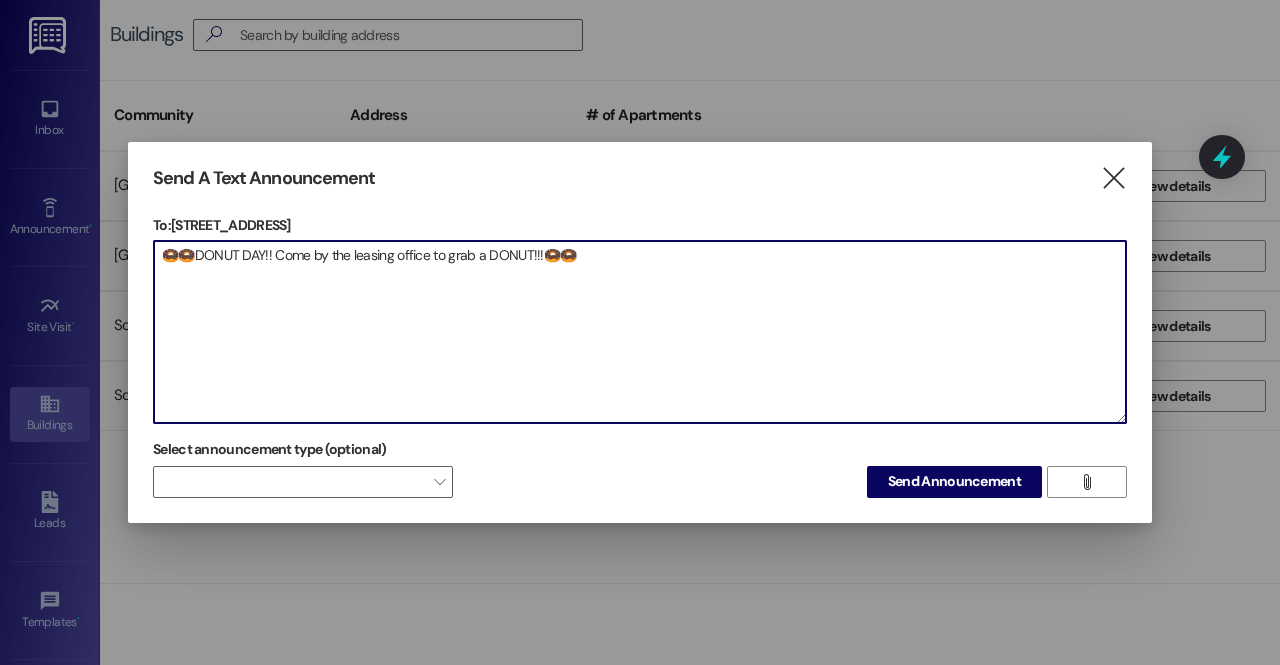 drag, startPoint x: 595, startPoint y: 244, endPoint x: 33, endPoint y: 231, distance: 562.1503 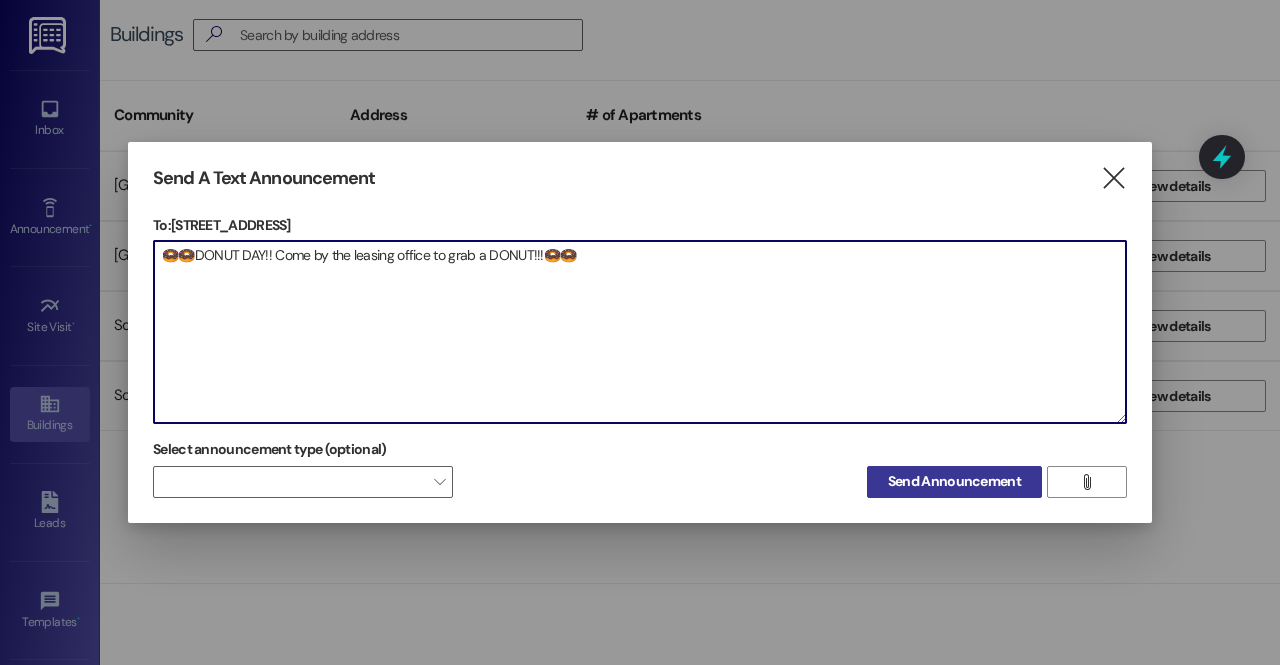 type on "🍩🍩DONUT DAY!! Come by the leasing office to grab a DONUT!!!🍩🍩" 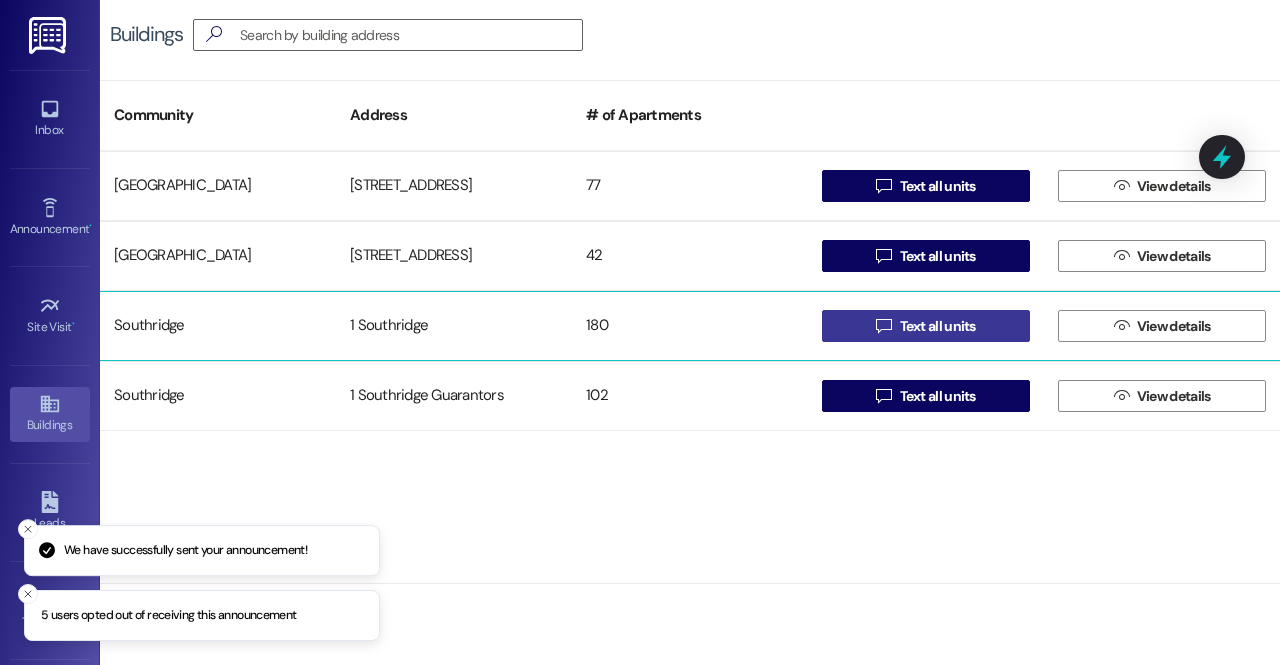 click on " Text all units" at bounding box center [926, 326] 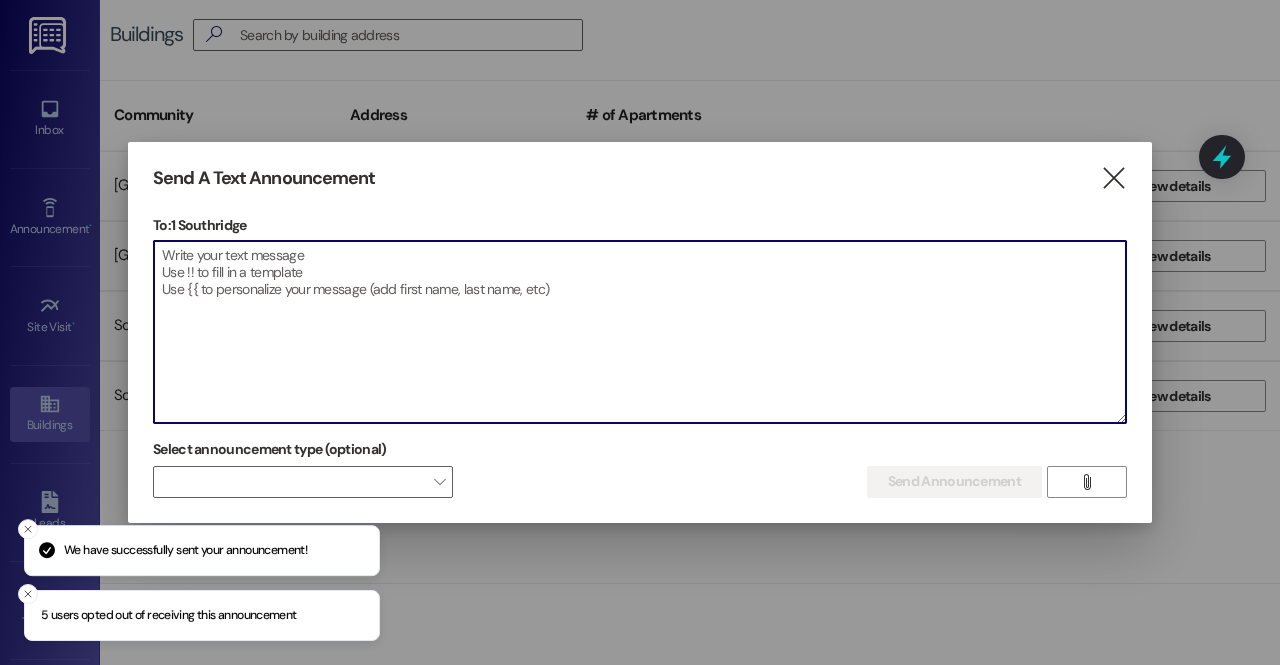 click at bounding box center [640, 332] 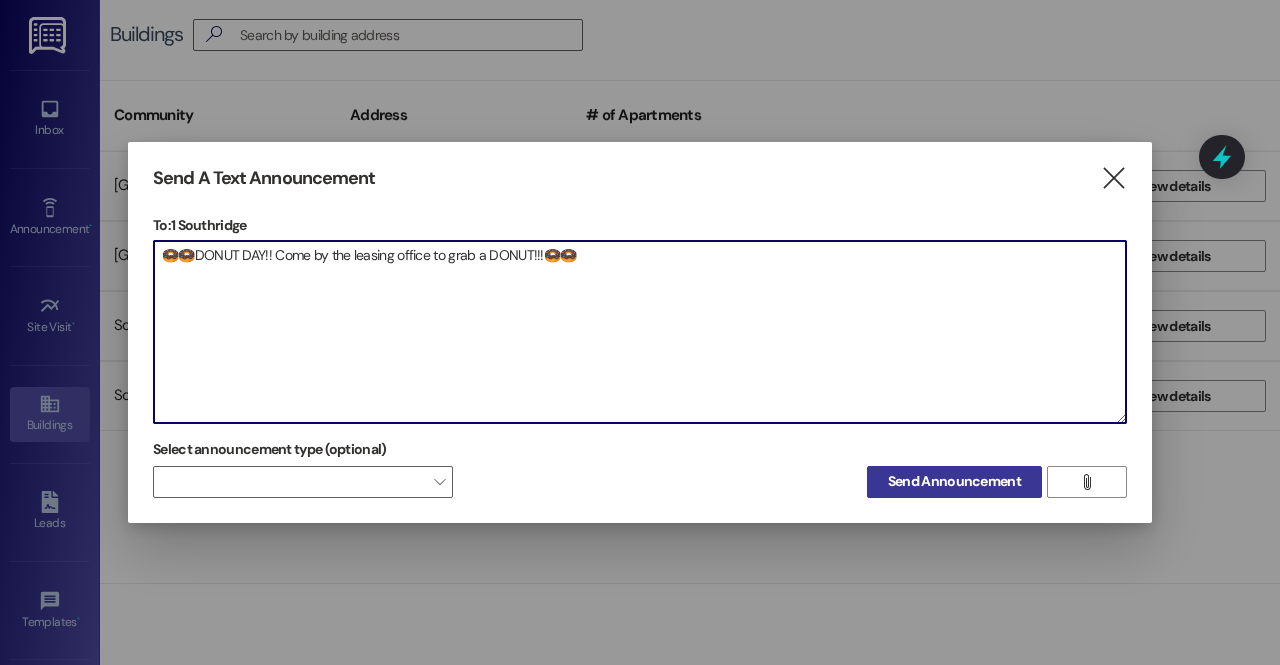type on "🍩🍩DONUT DAY!! Come by the leasing office to grab a DONUT!!!🍩🍩" 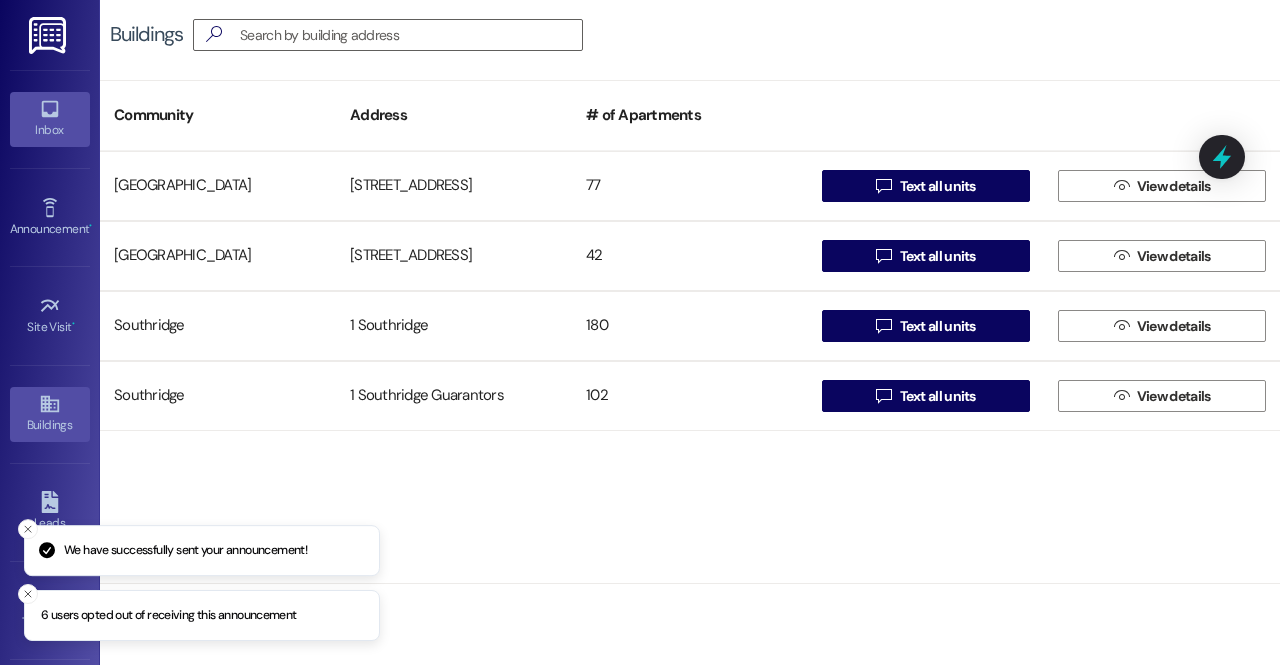 click on "Inbox" at bounding box center (50, 119) 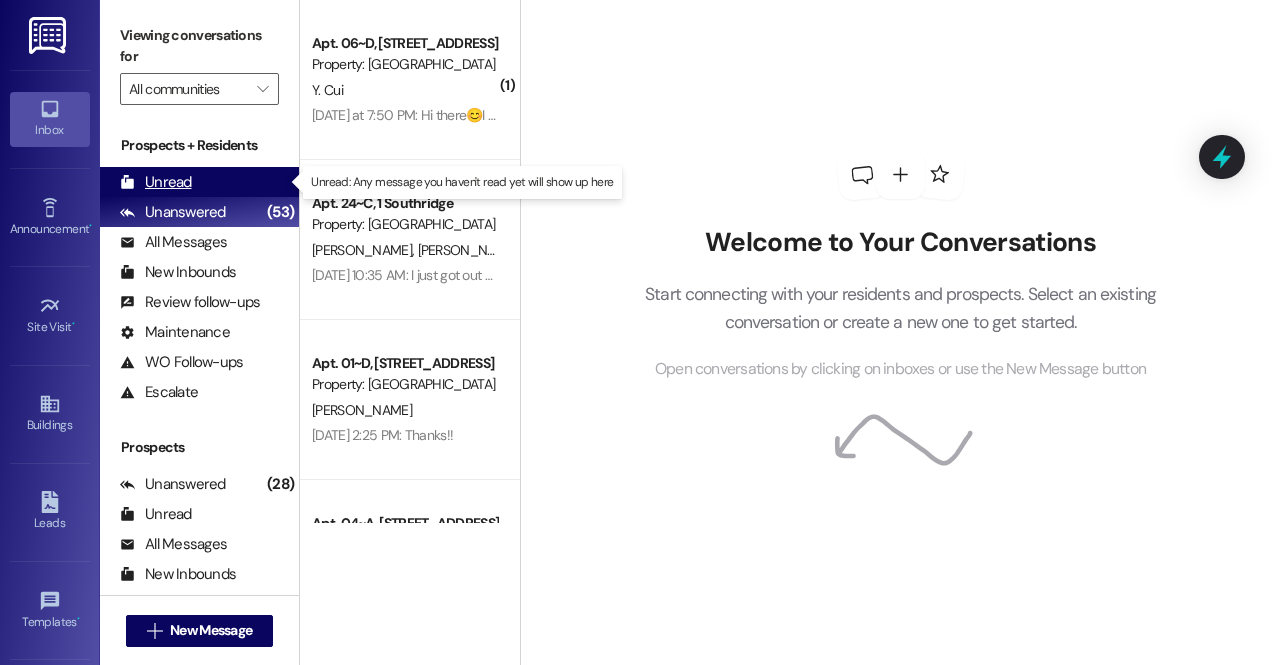 click on "Unread (0)" at bounding box center (199, 182) 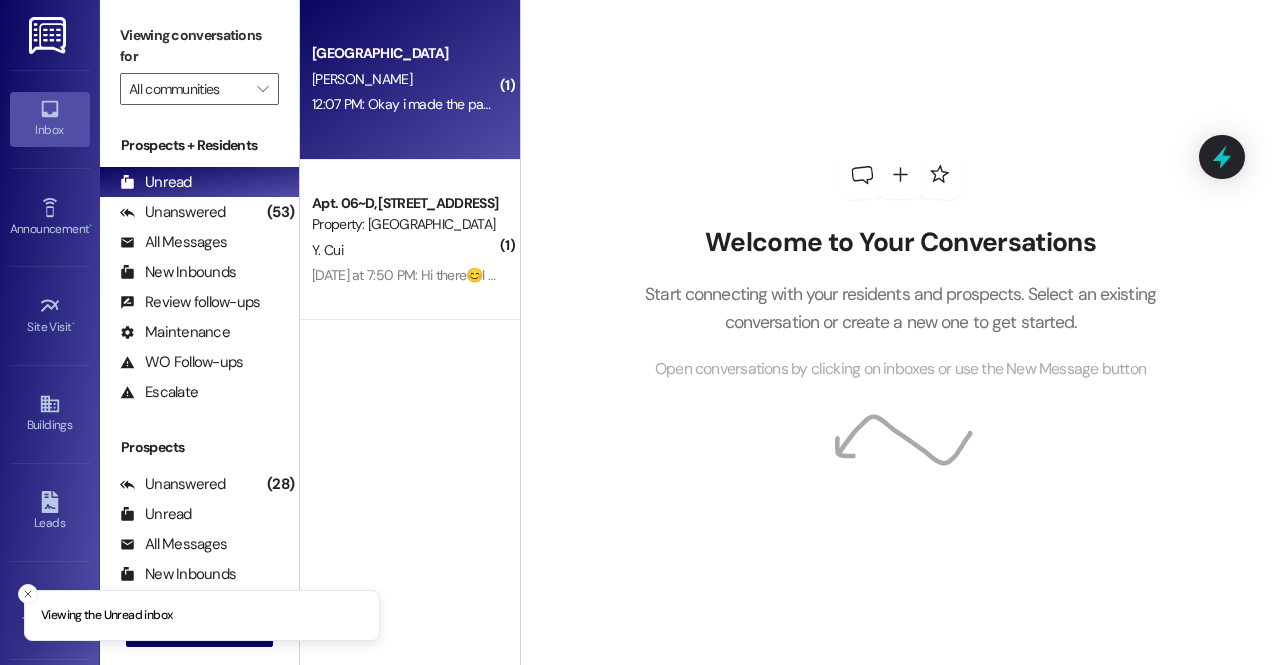 click on "12:07 PM: Okay i made the payment. Am I all good to go? Is there anything else? 12:07 PM: Okay i made the payment. Am I all good to go? Is there anything else?" at bounding box center (542, 104) 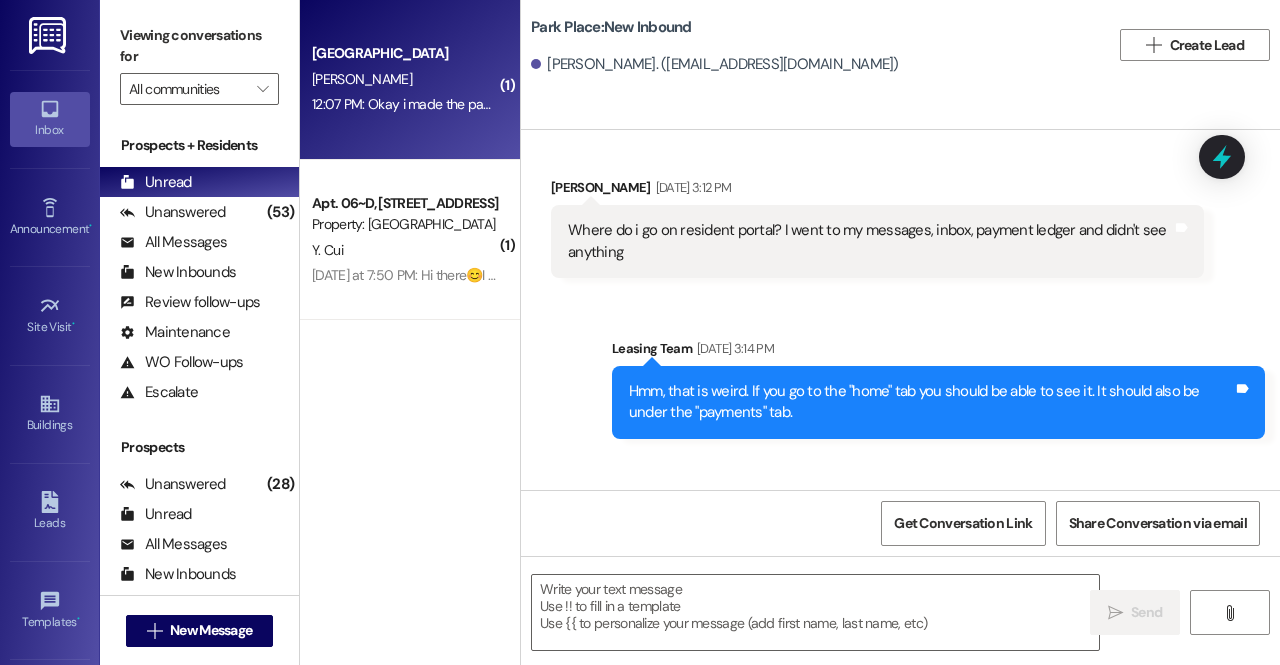 scroll, scrollTop: 6424, scrollLeft: 0, axis: vertical 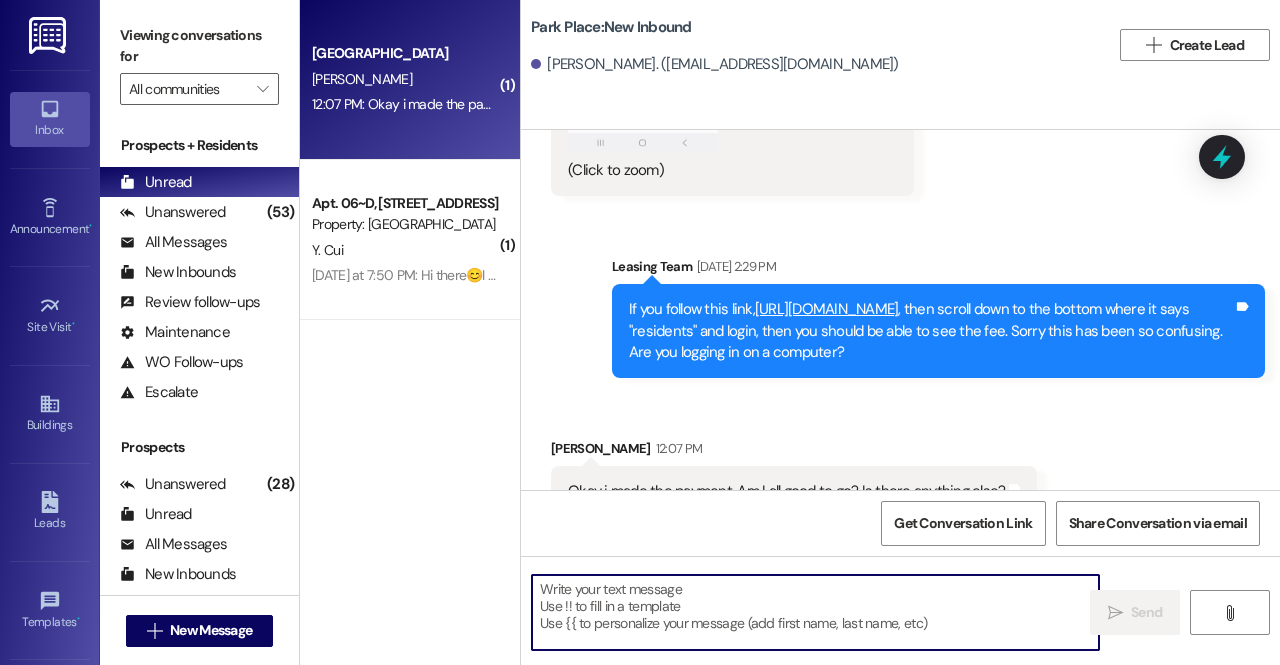 click at bounding box center [815, 612] 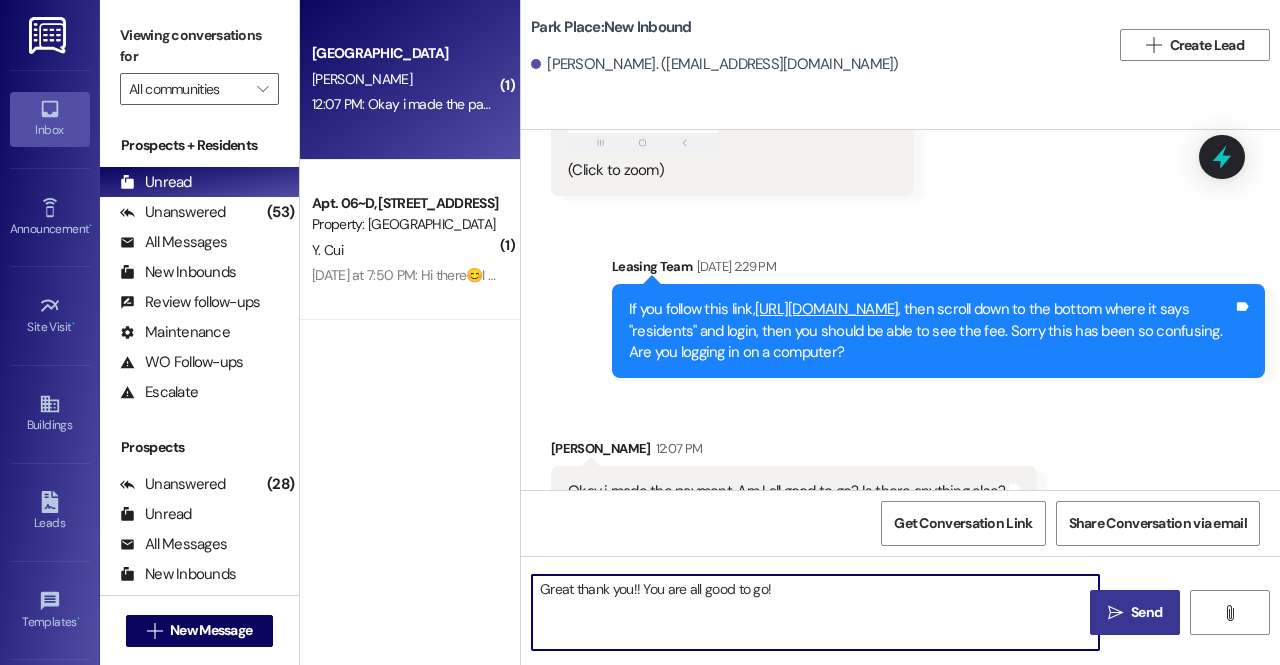 type on "Great thank you!! You are all good to go!" 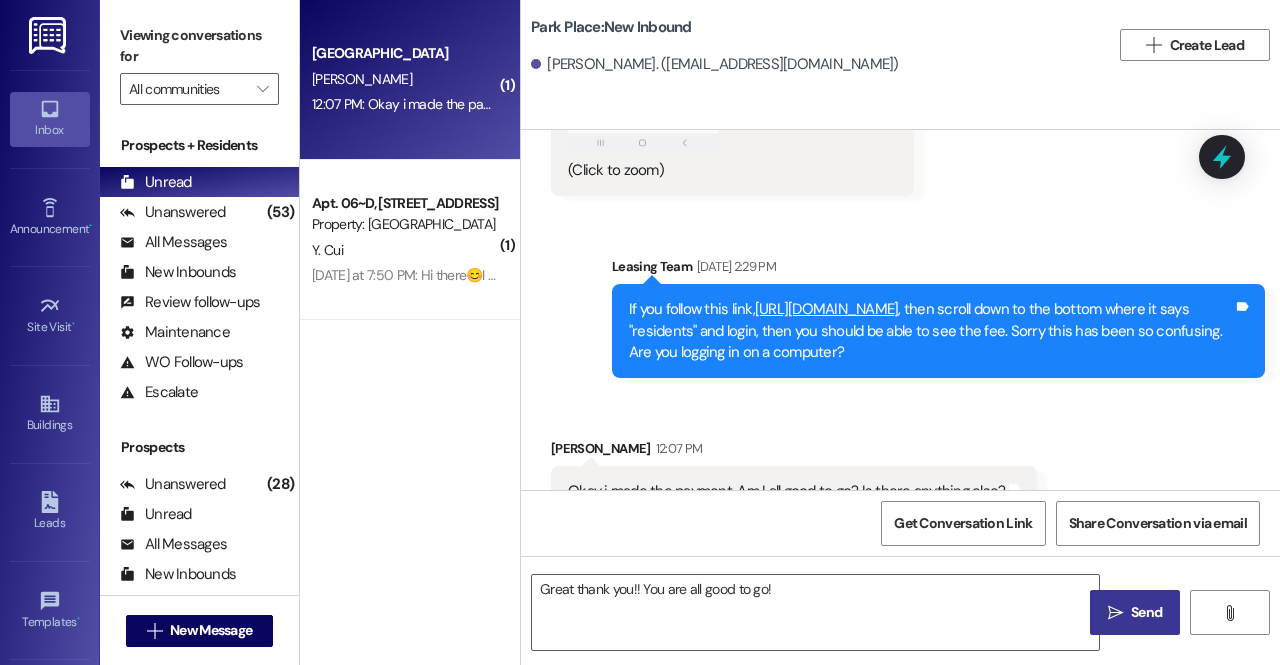 click on " Send" at bounding box center [1135, 612] 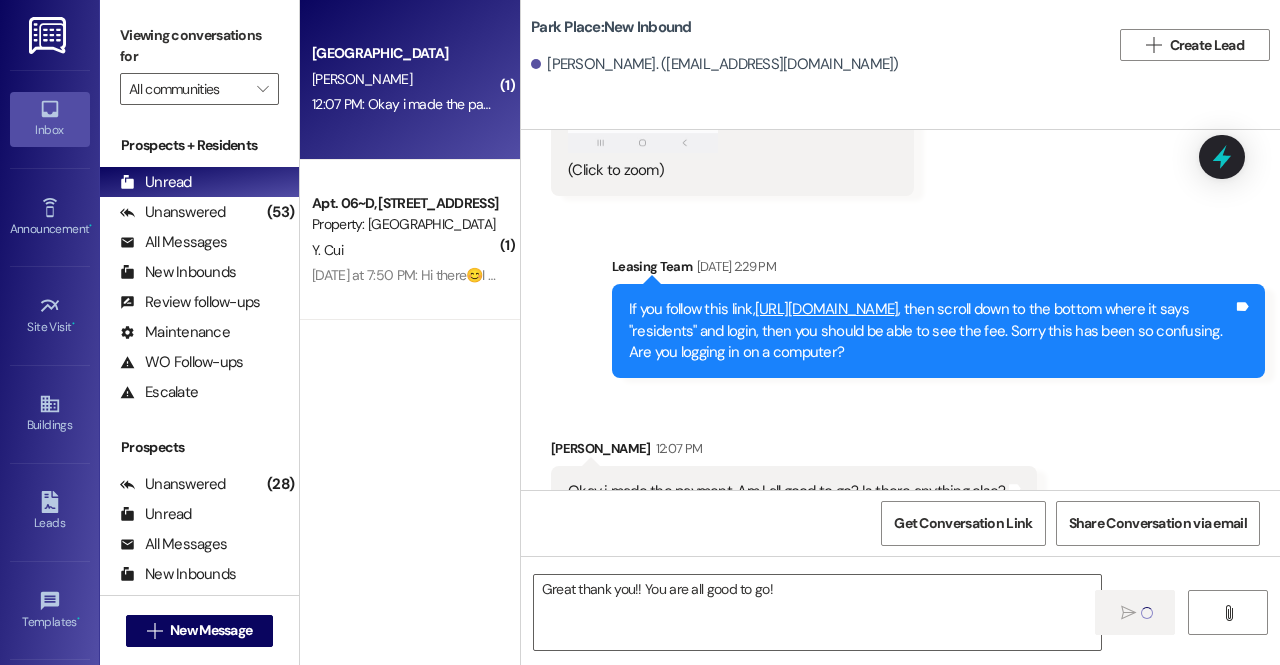 type 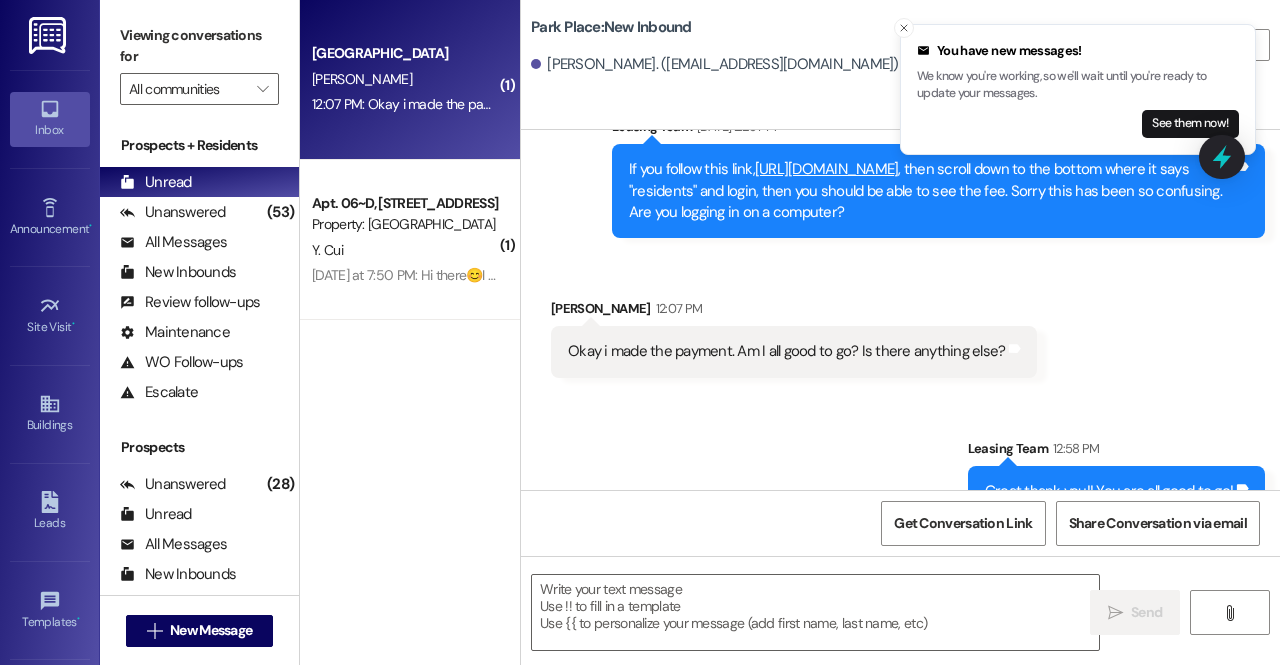 scroll, scrollTop: 6702, scrollLeft: 0, axis: vertical 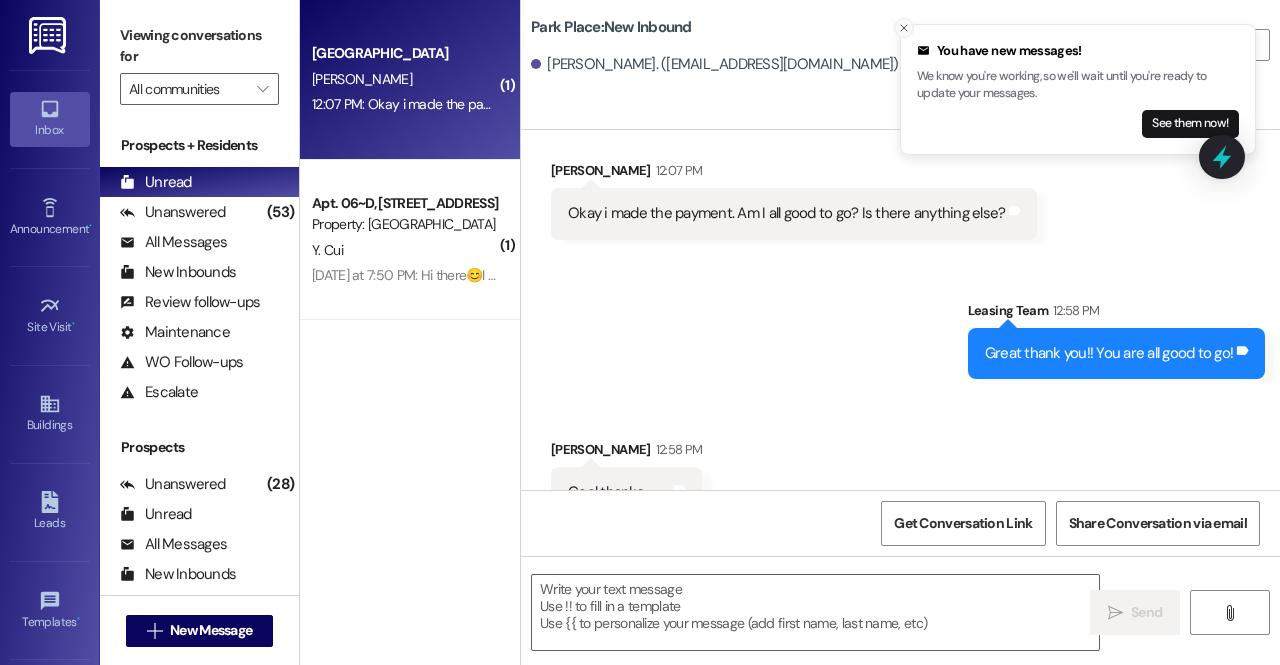 click at bounding box center [904, 28] 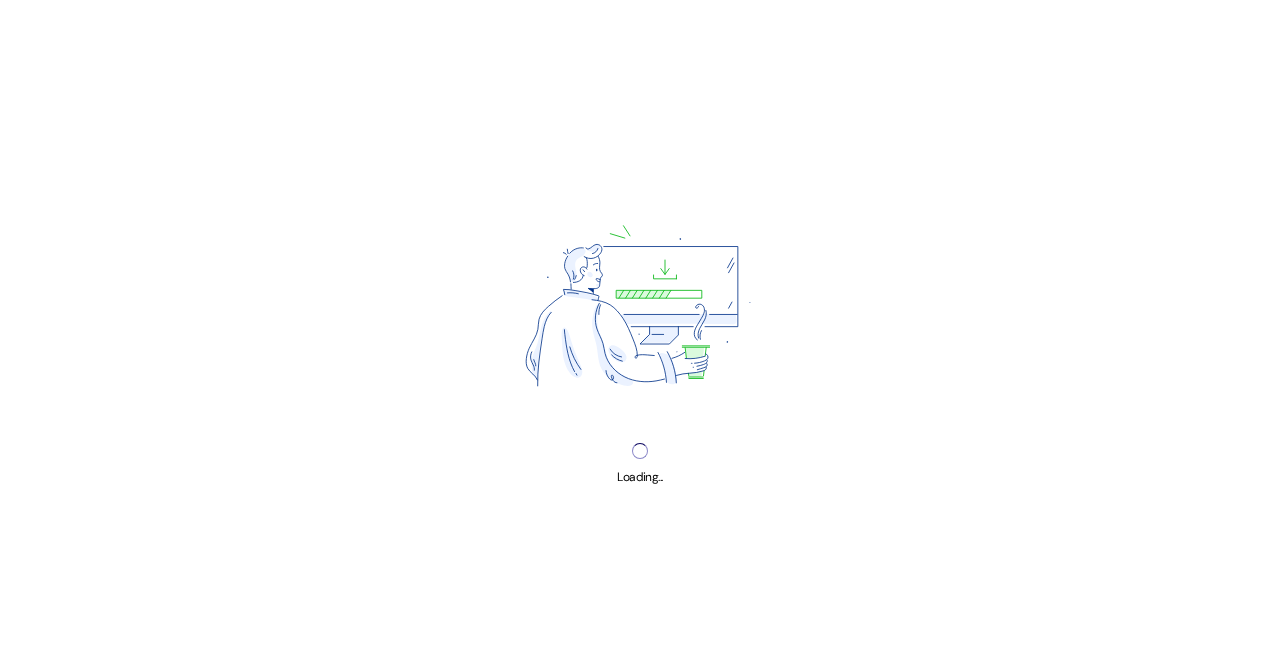 scroll, scrollTop: 0, scrollLeft: 0, axis: both 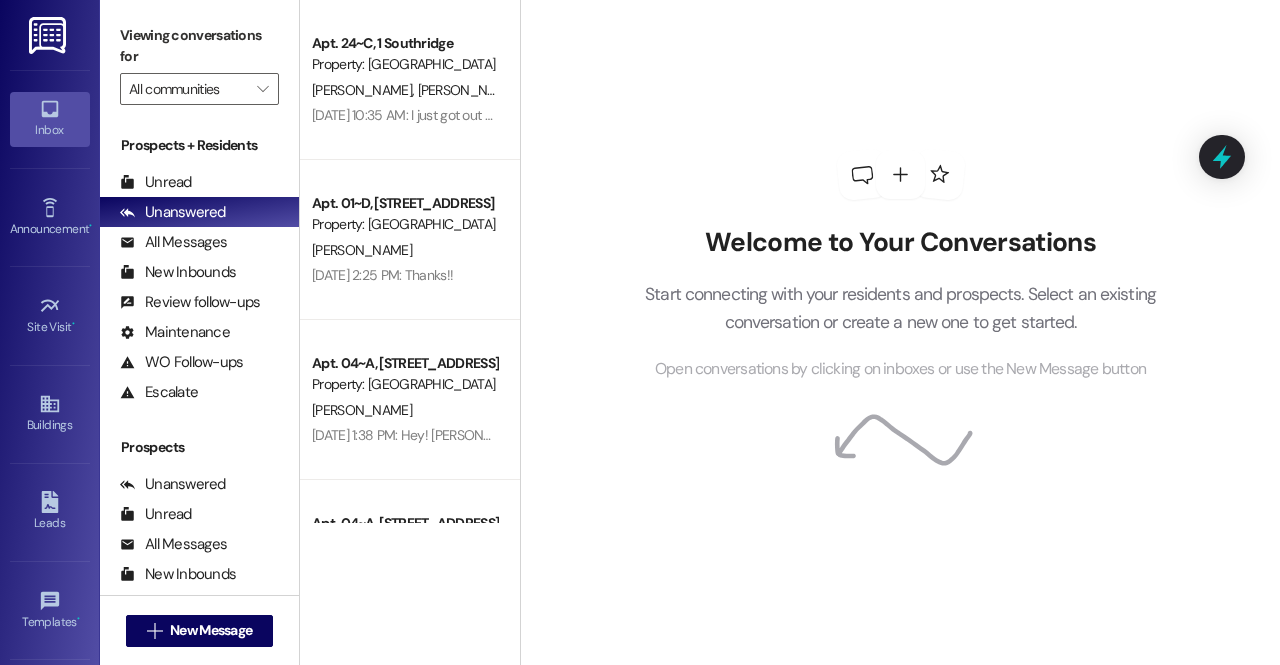 click on "Prospects + Residents Unread (0) Unread: Any message you haven't read yet will show up here Unanswered (0) Unanswered: ResiDesk identifies open questions and unanswered conversations so you can respond to them. All Messages (undefined) All Messages: This is your inbox. All of your tenant messages will show up here. New Inbounds (0) New Inbounds: If you publicly post your ResiDesk number, all new inbound messages from people who do not currently have a lease and are not currently prospects the last 45 days will surface here. Review follow-ups (undefined) Review follow-ups: ResiDesk identifies open review candidates and conversations so you can respond to them. Maintenance (undefined) Maintenance: ResiDesk identifies conversations around maintenance or work orders from the last 14 days so you can respond to them. WO Follow-ups (undefined) WO Follow-ups: ResiDesk identifies follow-ups around maintenance or work orders from the last 7 days so you can respond to them. Escalate (undefined)" at bounding box center (199, 271) 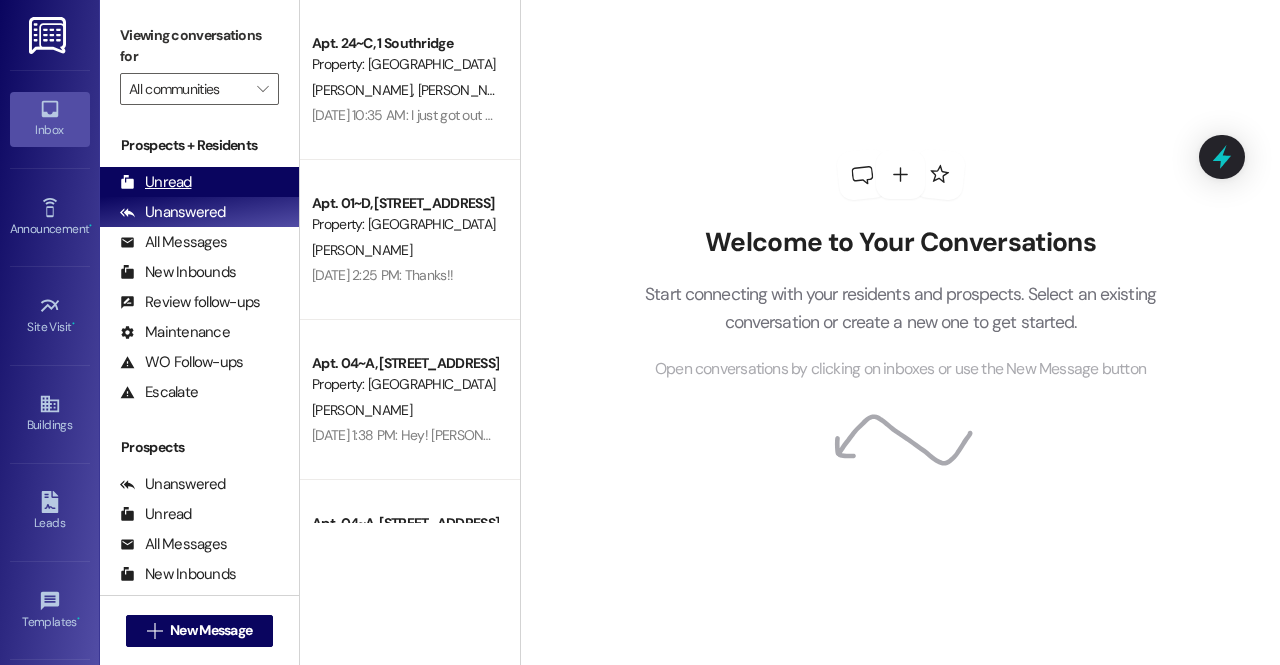 click on "Unread (0)" at bounding box center [199, 182] 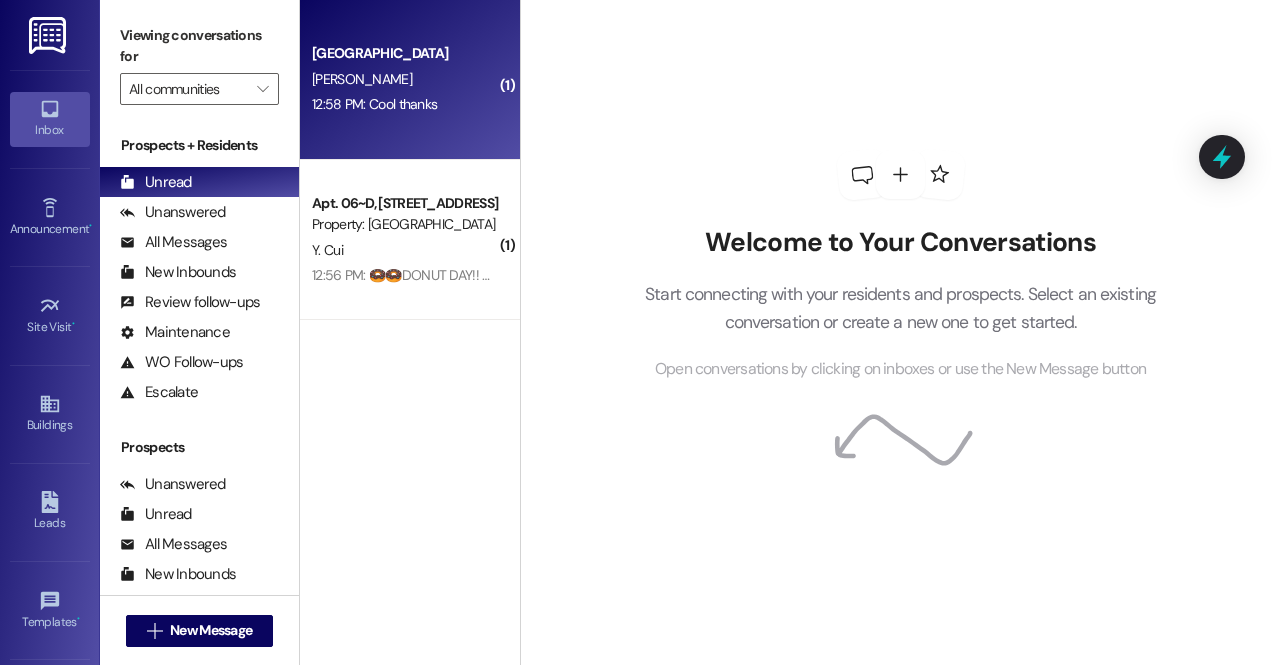 click on "12:58 PM: Cool thanks 12:58 PM: Cool thanks" at bounding box center (374, 104) 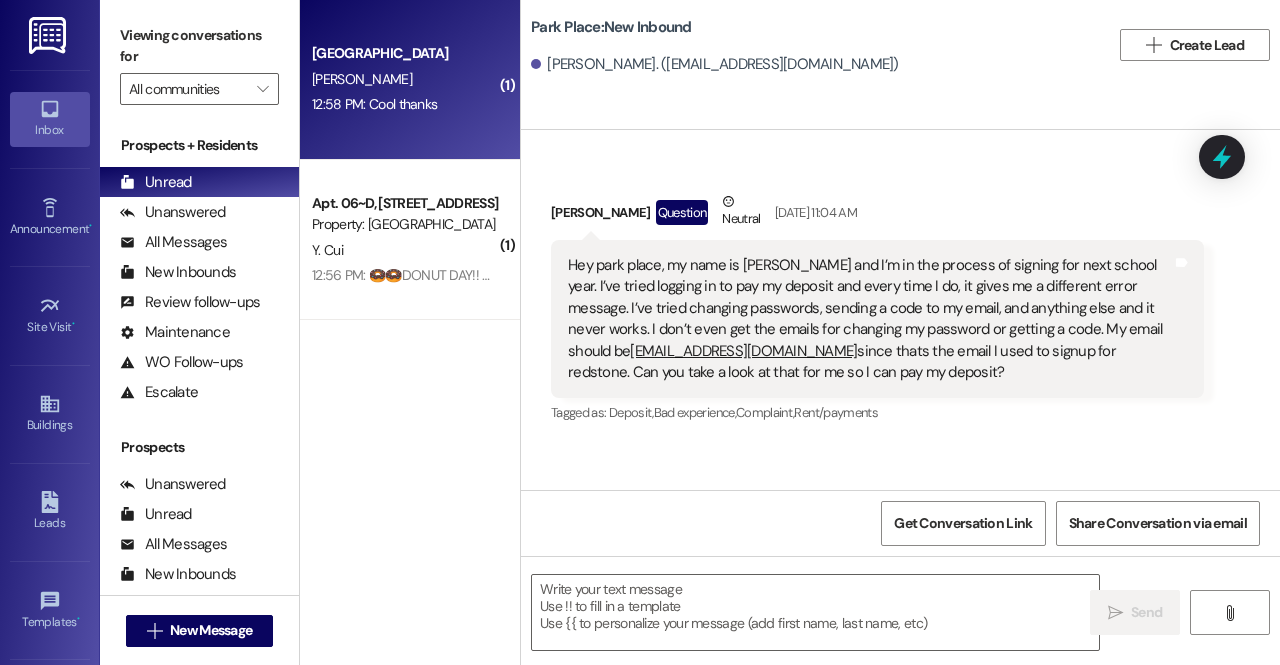 scroll, scrollTop: 6703, scrollLeft: 0, axis: vertical 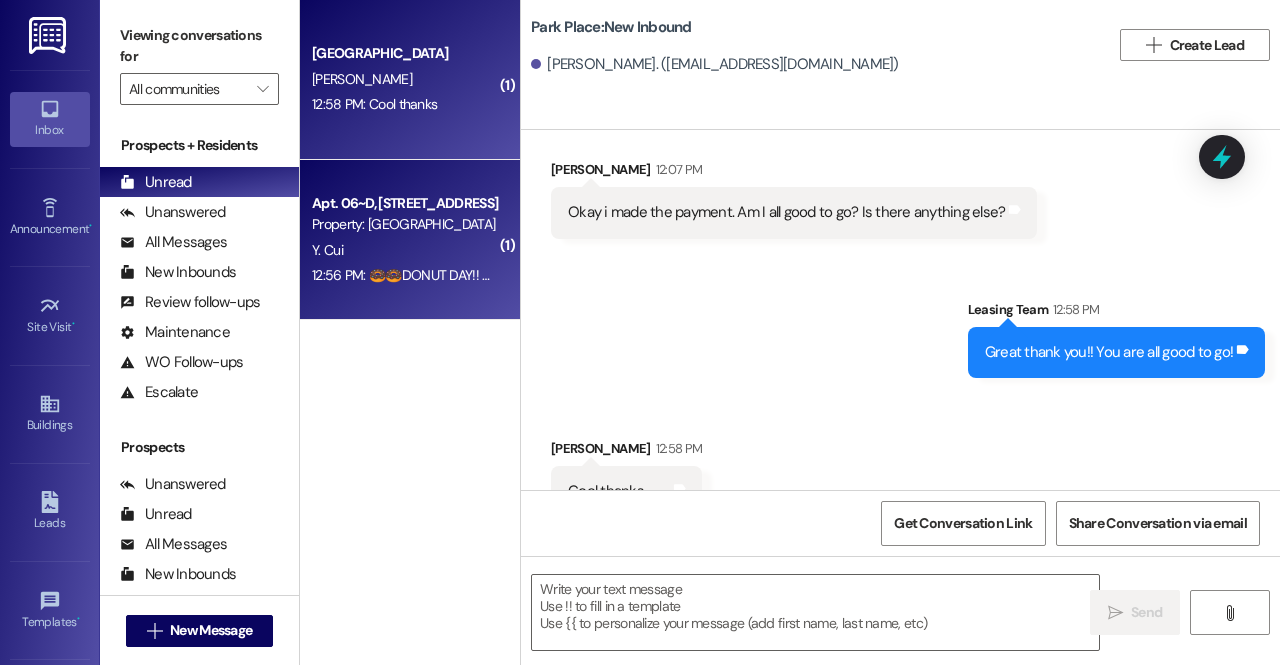 click on "12:56 PM: 🍩🍩DONUT DAY!! Come by the leasing office to grab a DONUT!!!🍩🍩 12:56 PM: 🍩🍩DONUT DAY!! Come by the leasing office to grab a DONUT!!!🍩🍩" at bounding box center (547, 275) 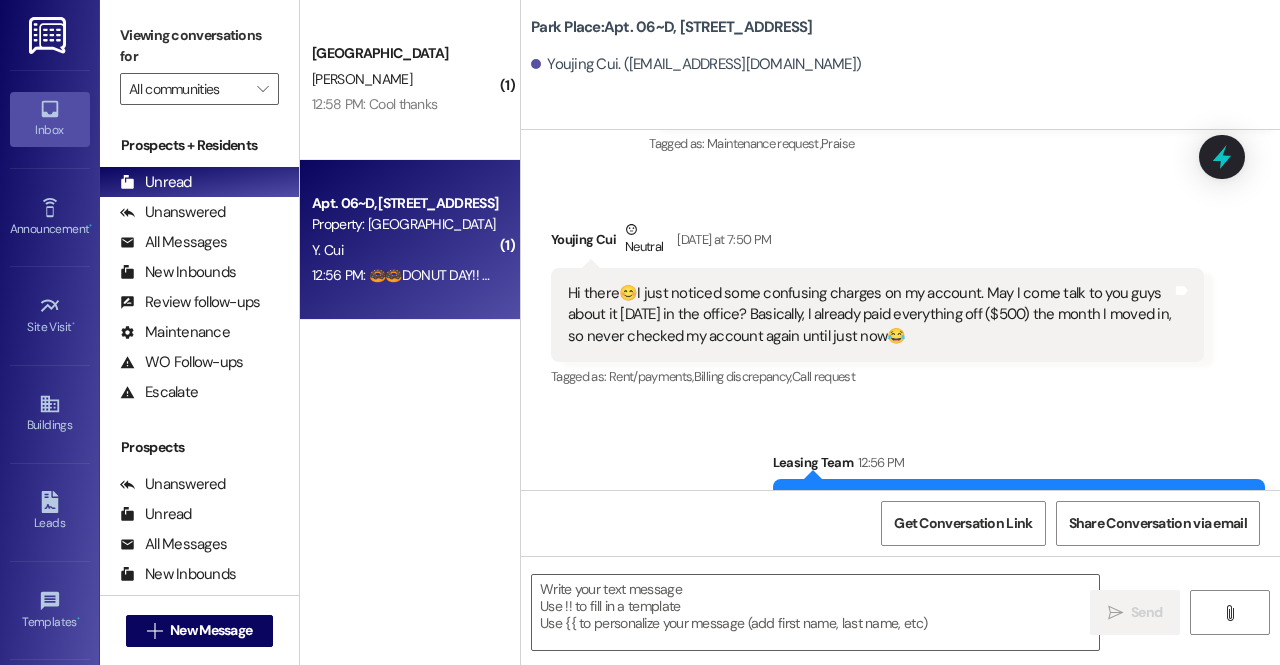 scroll, scrollTop: 7873, scrollLeft: 0, axis: vertical 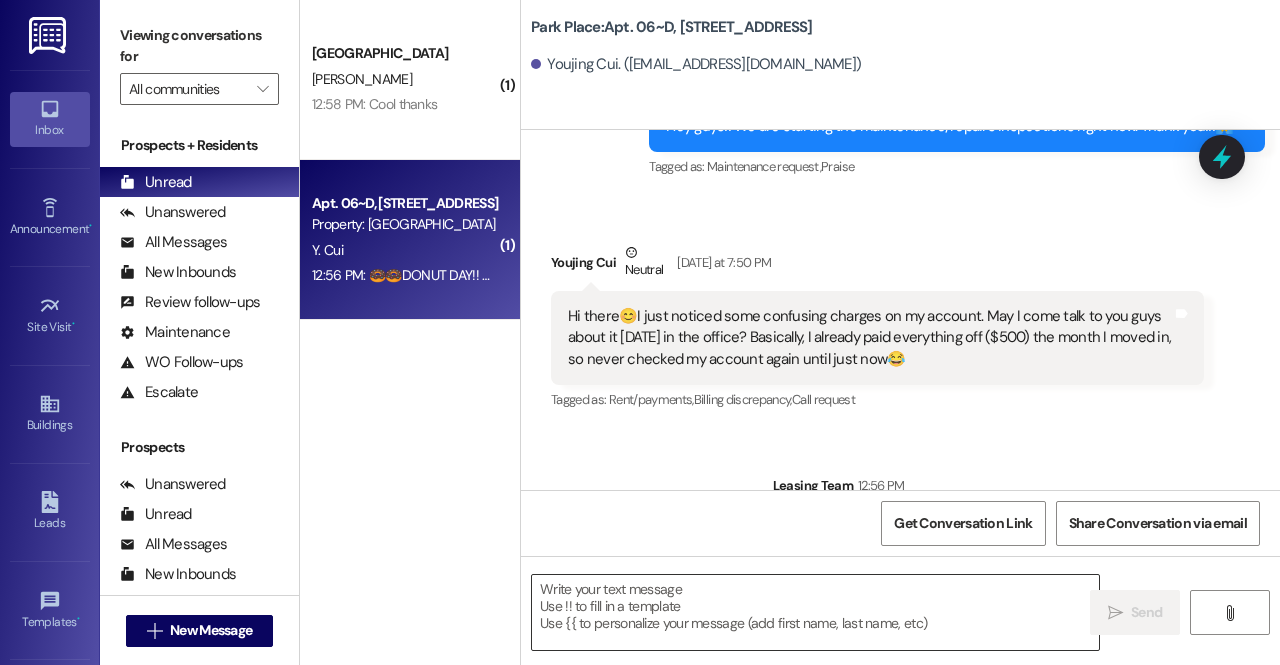 click at bounding box center [815, 612] 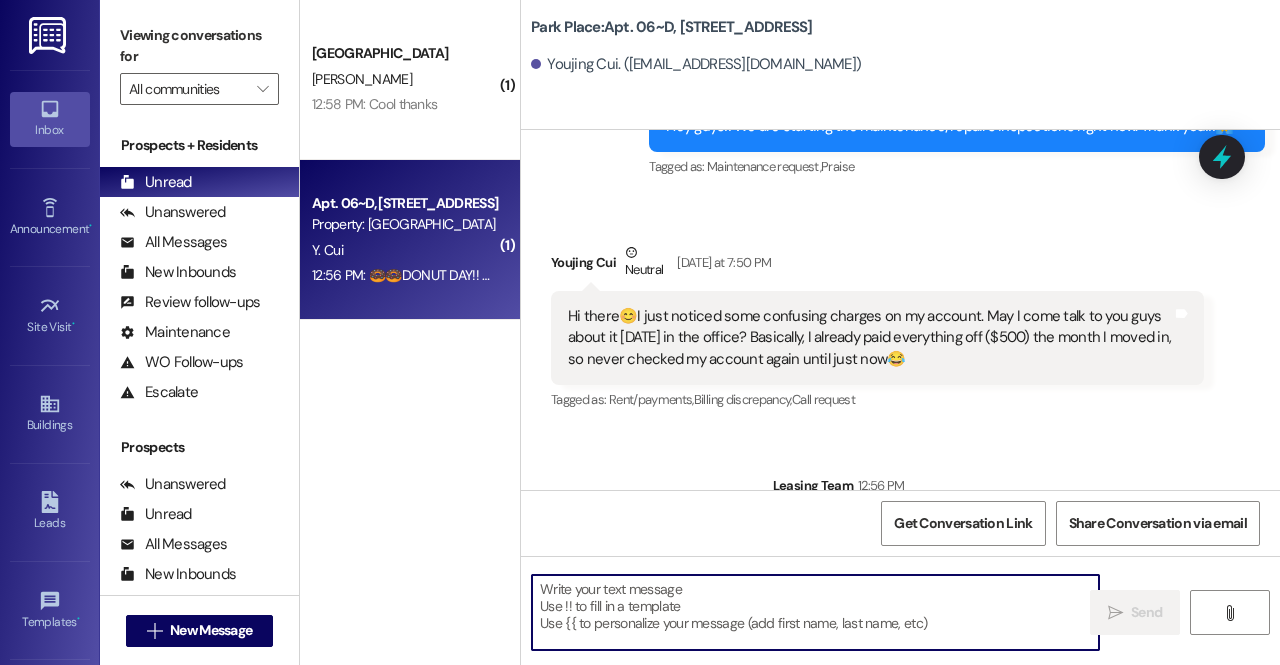 type on "f" 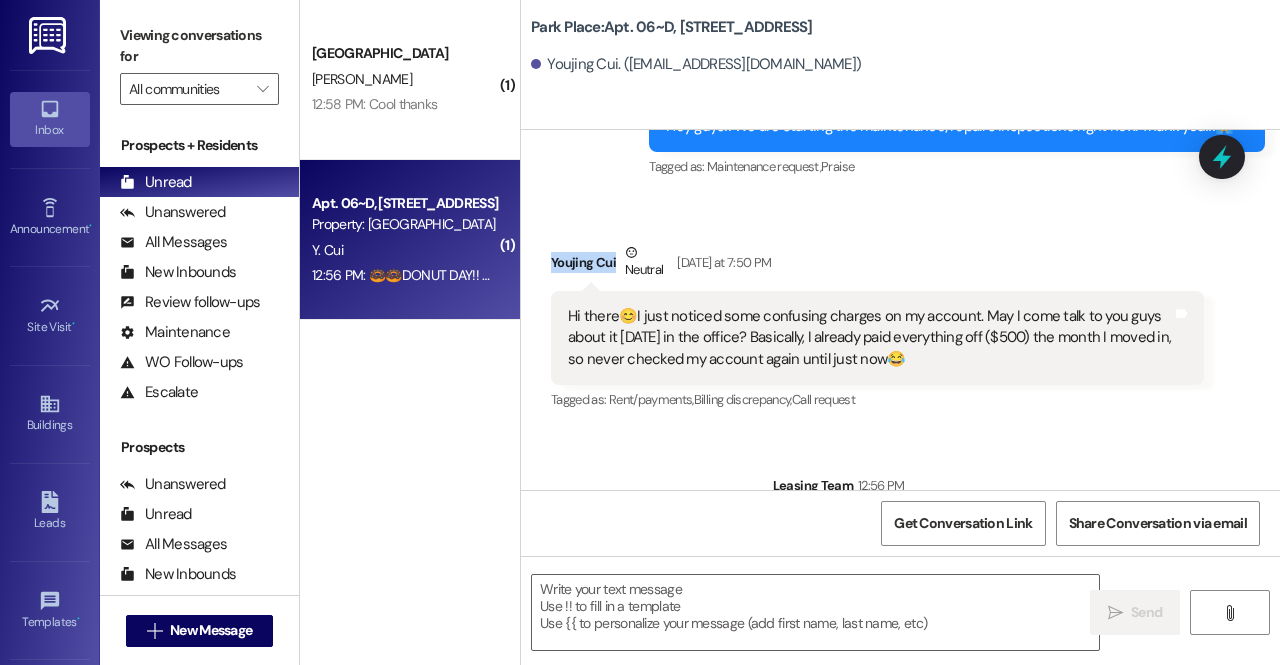 drag, startPoint x: 613, startPoint y: 169, endPoint x: 549, endPoint y: 174, distance: 64.195015 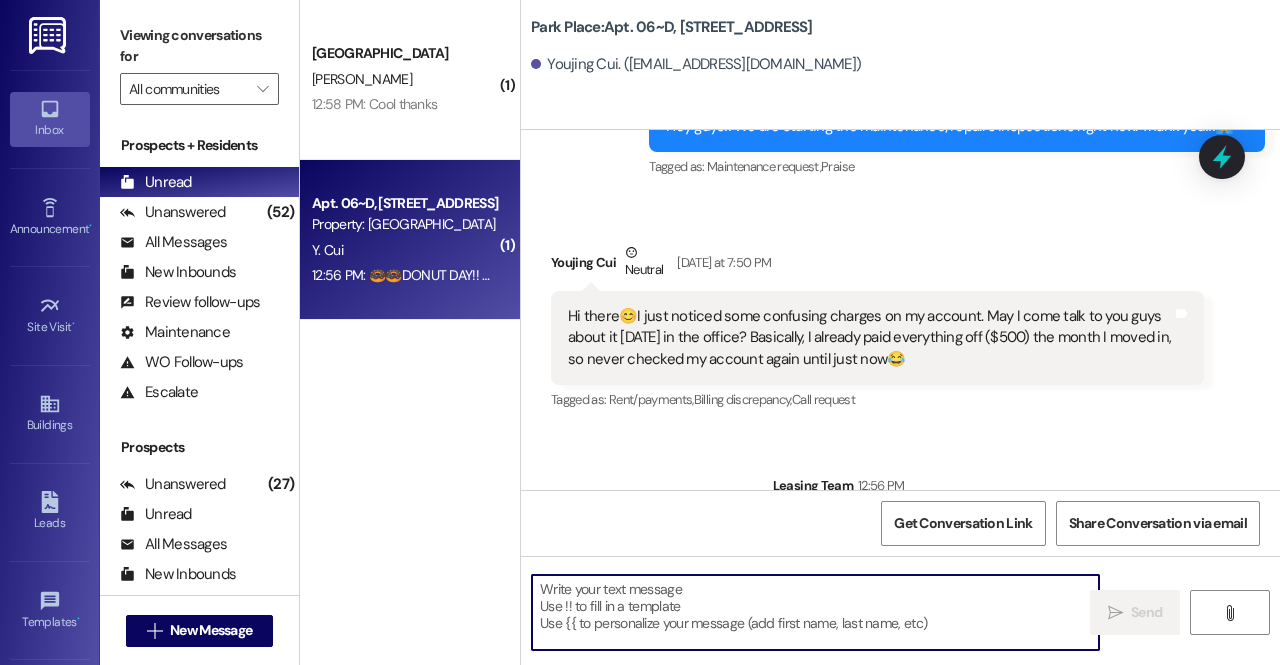 click at bounding box center (815, 612) 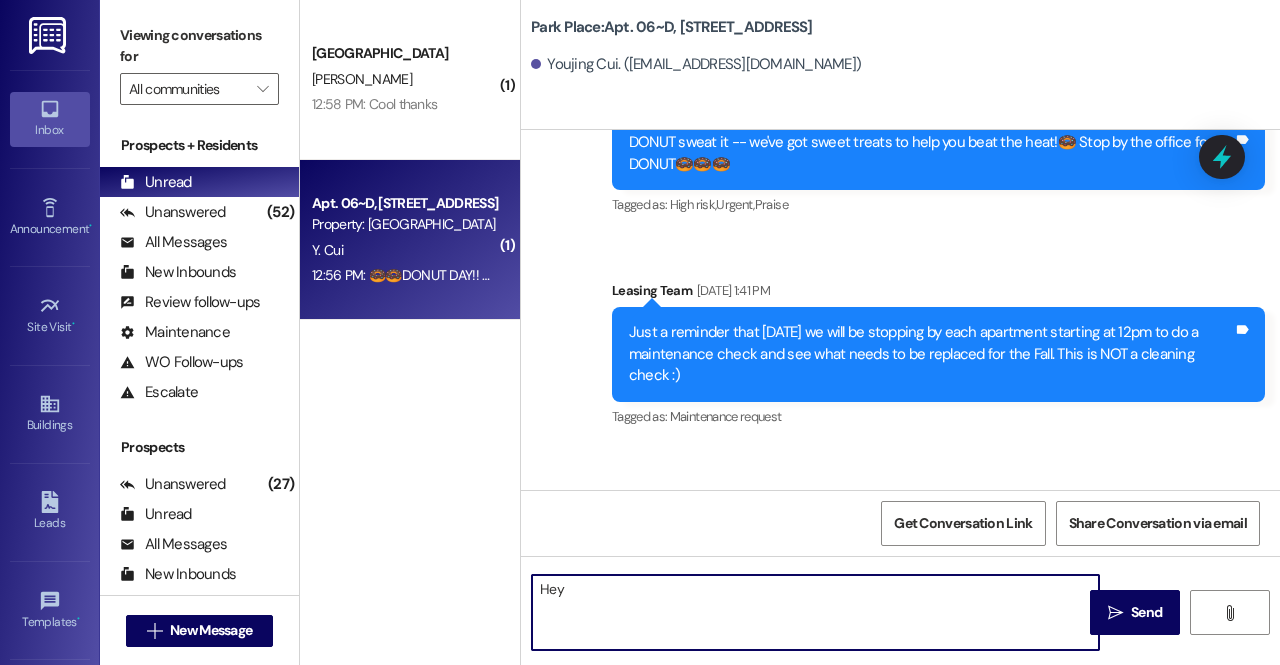 scroll, scrollTop: 7896, scrollLeft: 0, axis: vertical 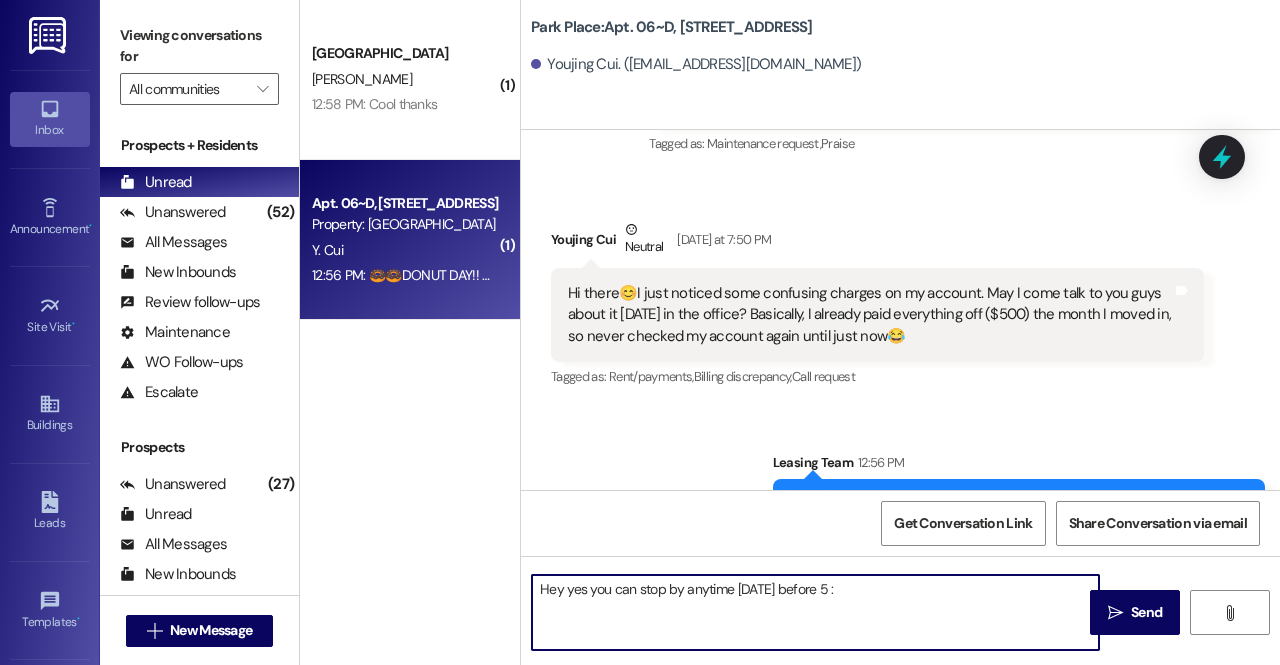 type on "Hey yes you can stop by anytime today before 5 :)" 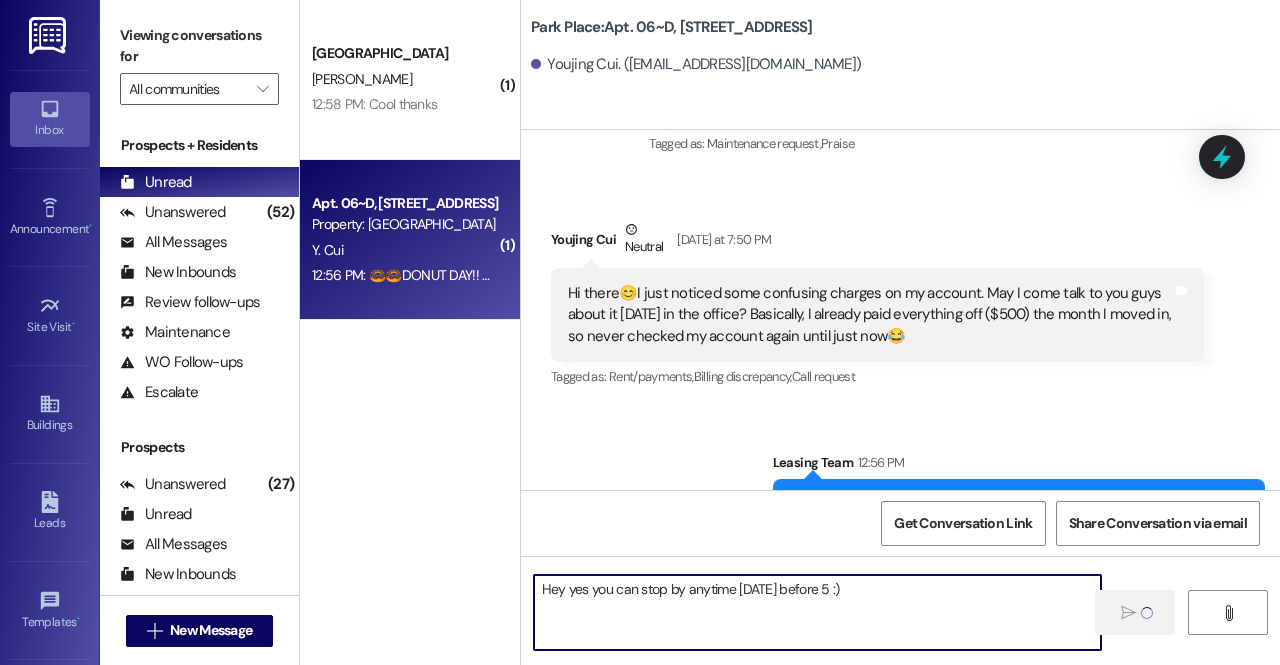 type 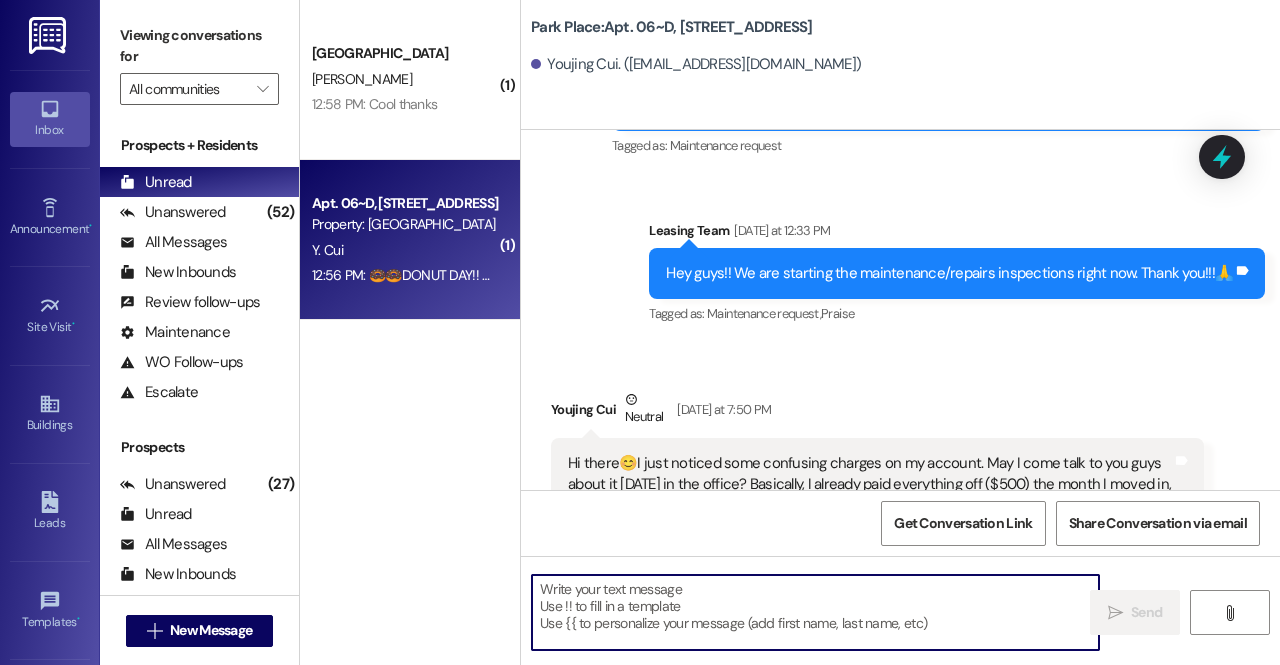 scroll, scrollTop: 8035, scrollLeft: 0, axis: vertical 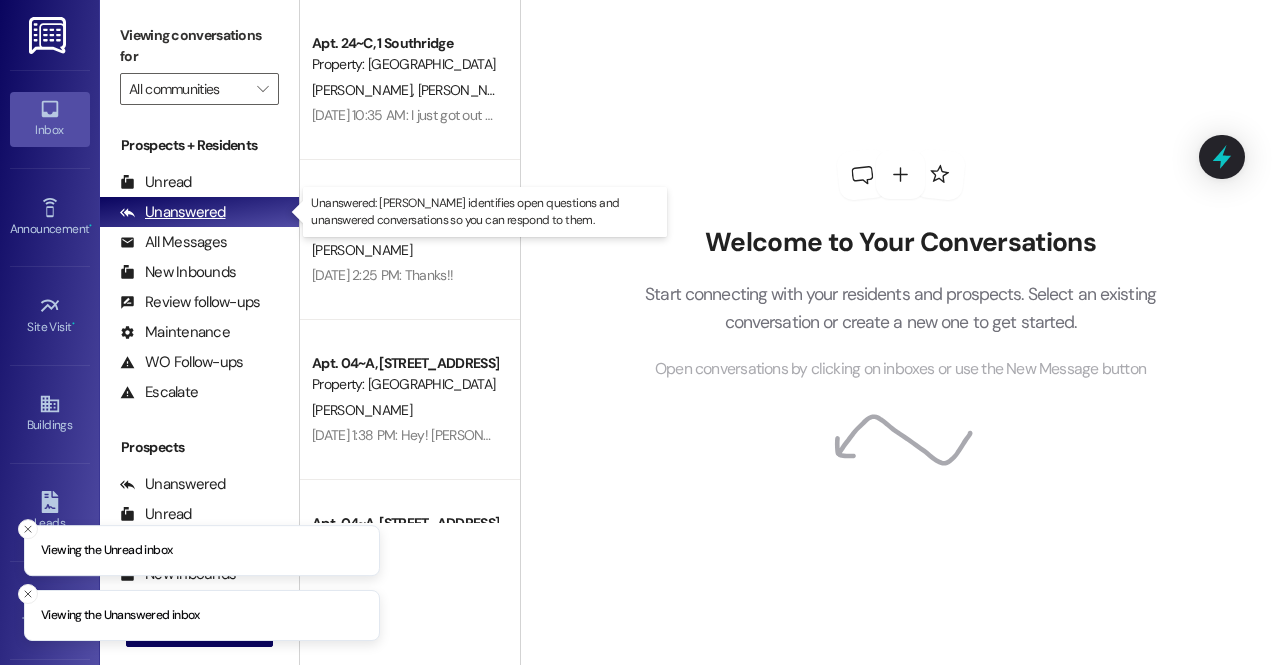 click on "Unanswered" at bounding box center (173, 212) 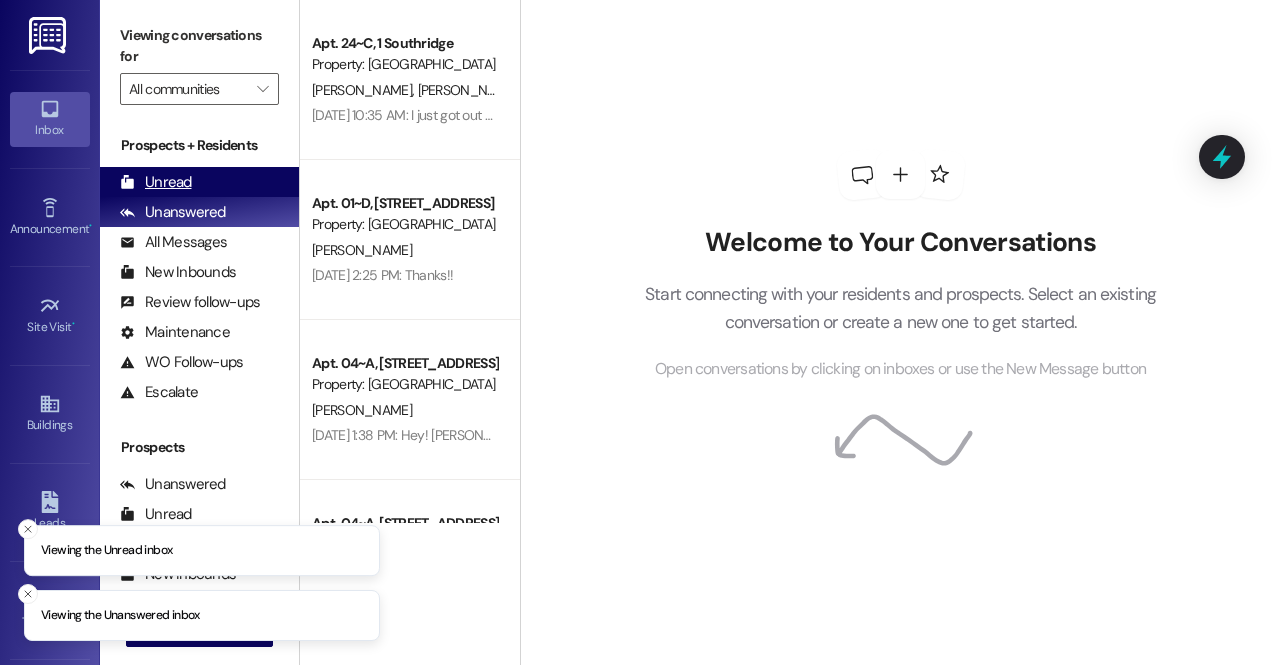 click on "Unread (0)" at bounding box center [199, 182] 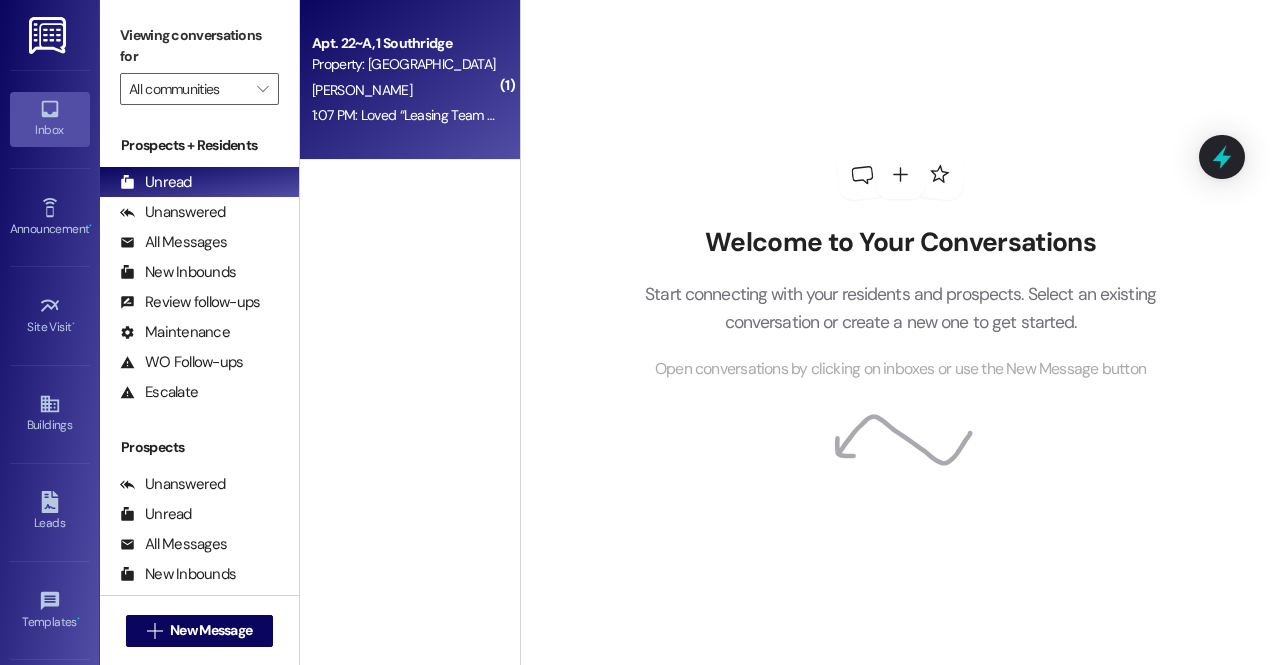 click on "R. Weyland" at bounding box center (404, 90) 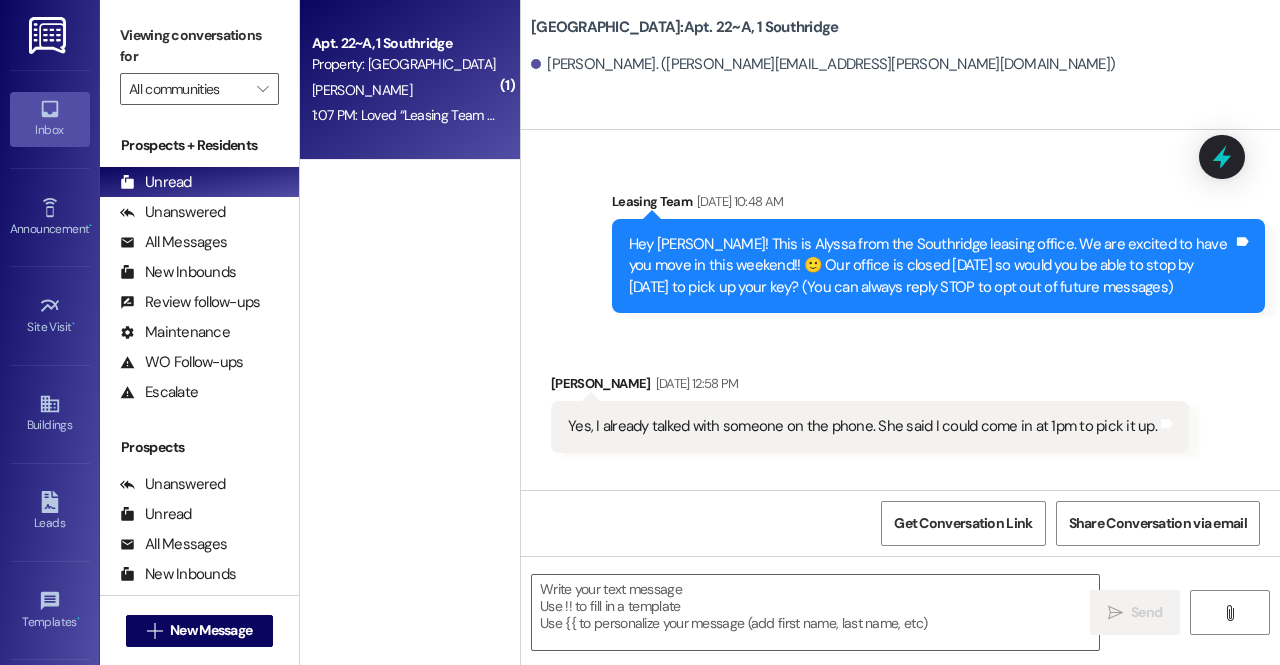 scroll, scrollTop: 11144, scrollLeft: 0, axis: vertical 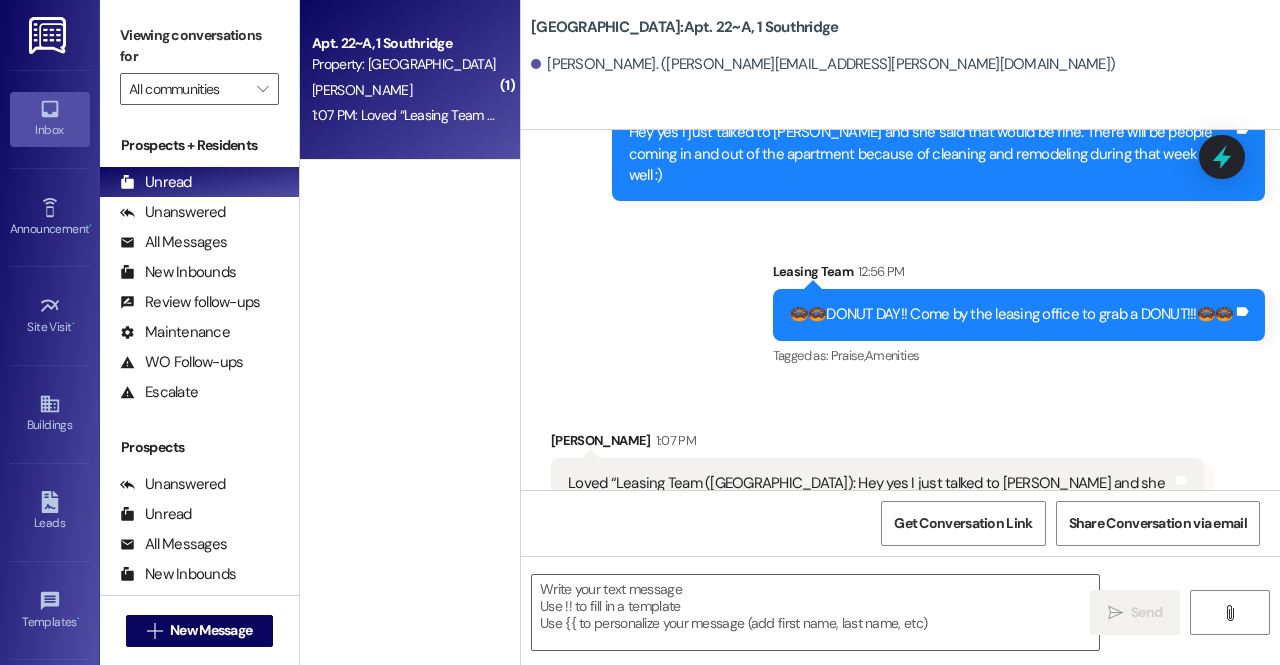 click on "( 1 ) Apt. 22~A, 1 Southridge Property: Southridge R. Weyland 1:07 PM: Loved “Leasing Team (Southridge): Hey yes I just talked to Jonesy and she said that would be fine. There will be people coming in and out of the apartment because of cleaning and remodeling during that week as well :)” 1:07 PM: Loved “Leasing Team (Southridge): Hey yes I just talked to Jonesy and she said that would be fine. There will be people coming in and out of the apartment because of cleaning and remodeling during that week as well :)”" at bounding box center (410, 261) 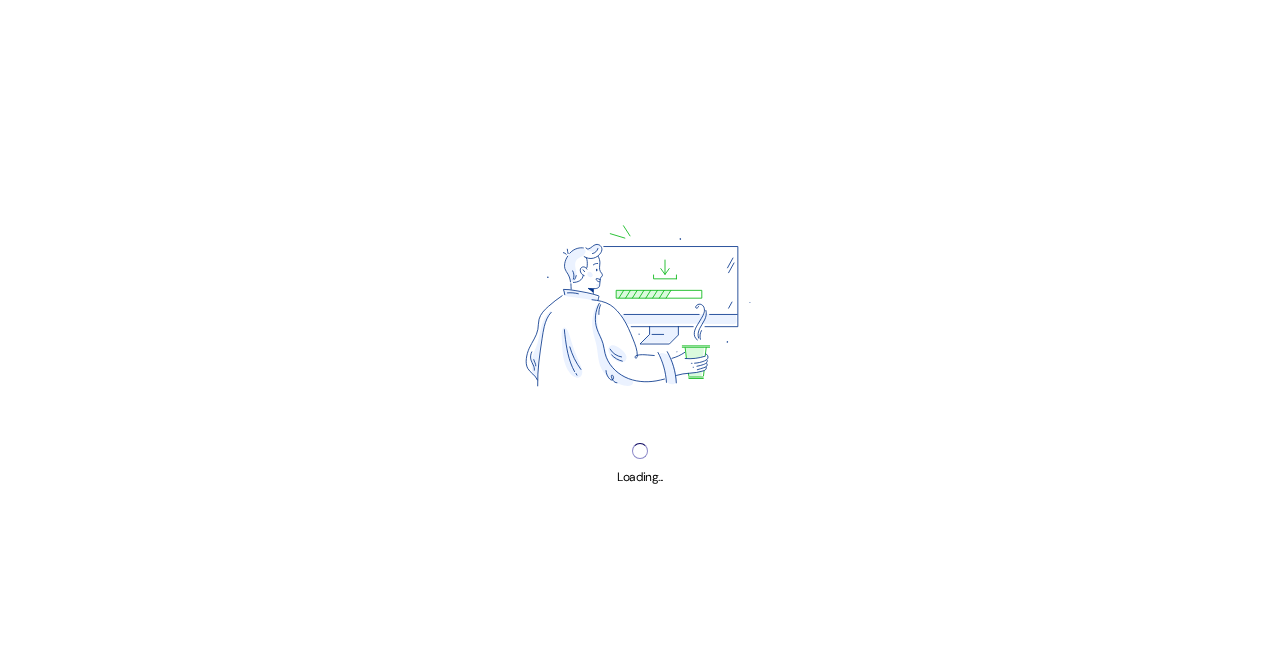 scroll, scrollTop: 0, scrollLeft: 0, axis: both 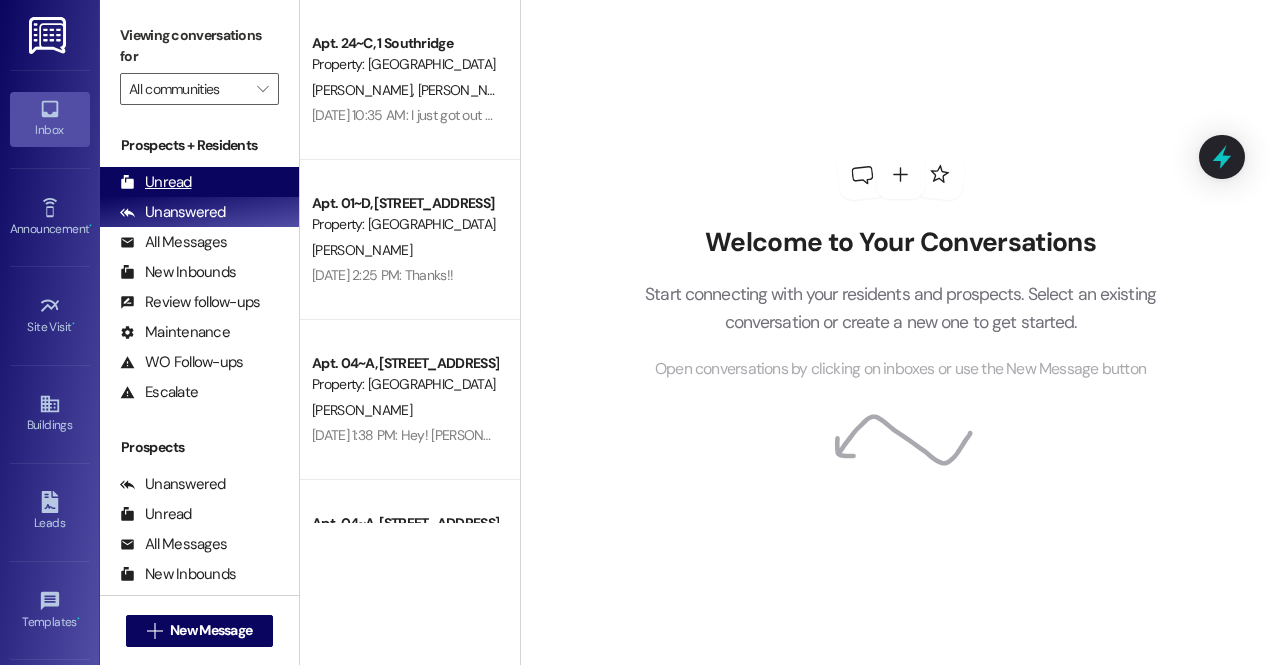 click on "Unread (0)" at bounding box center [199, 182] 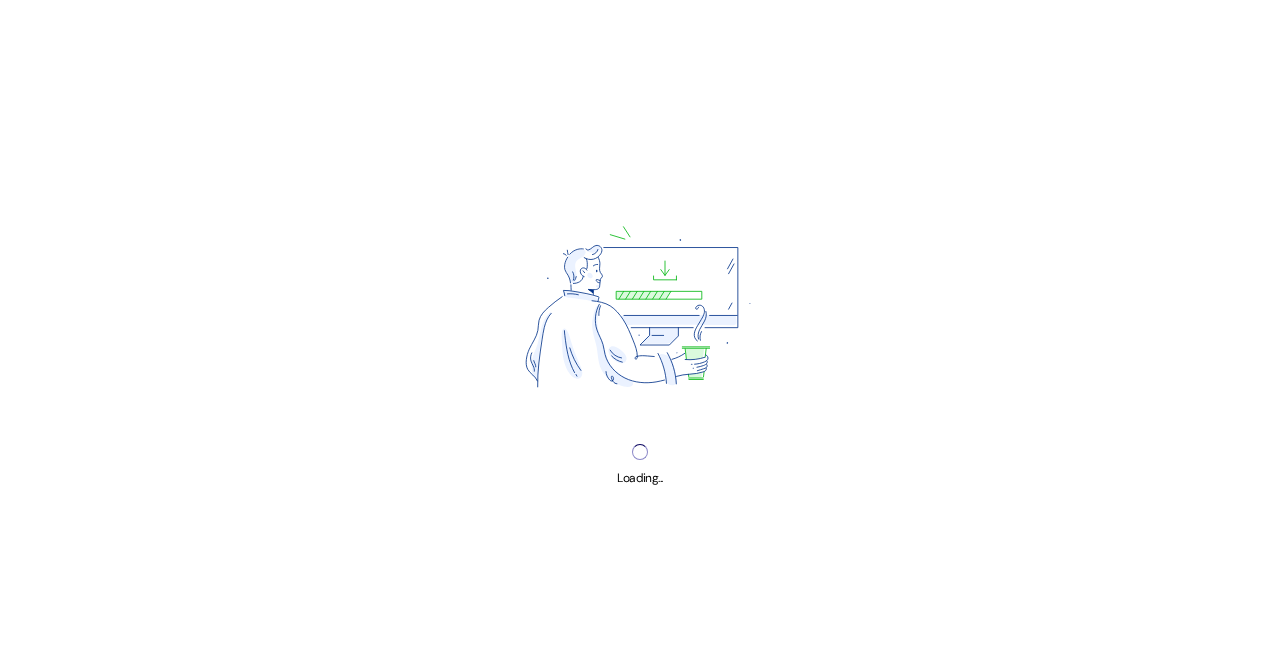scroll, scrollTop: 0, scrollLeft: 0, axis: both 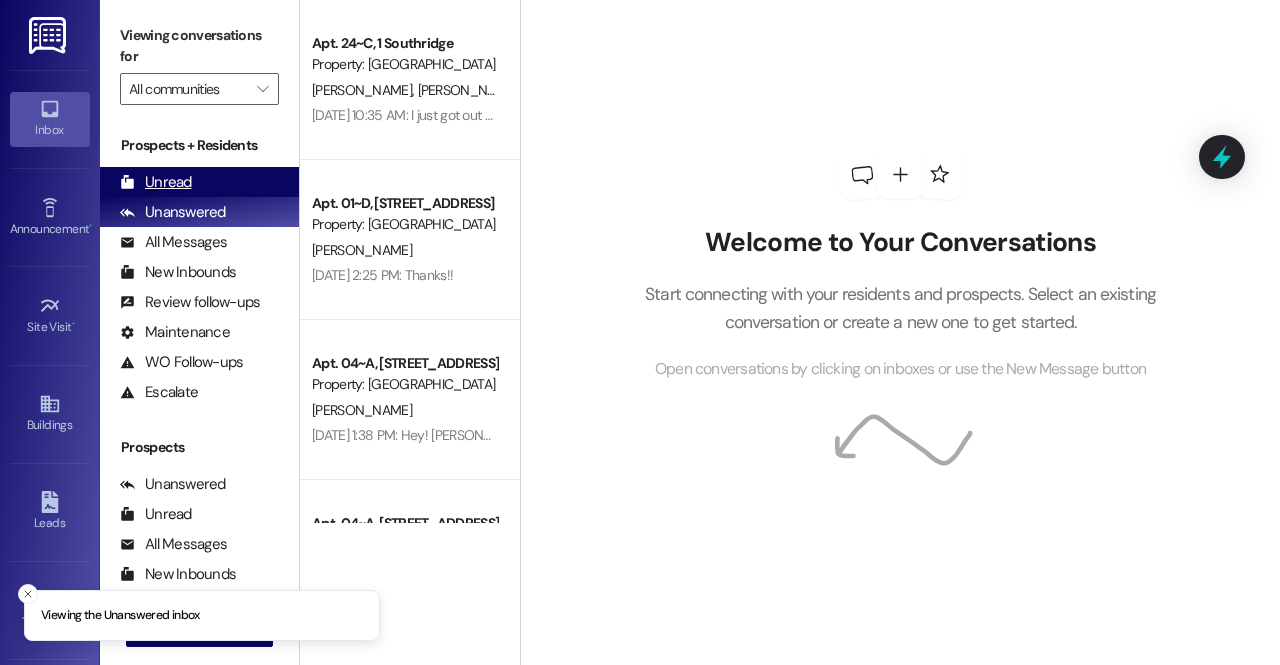 click on "Unread (0)" at bounding box center (199, 182) 